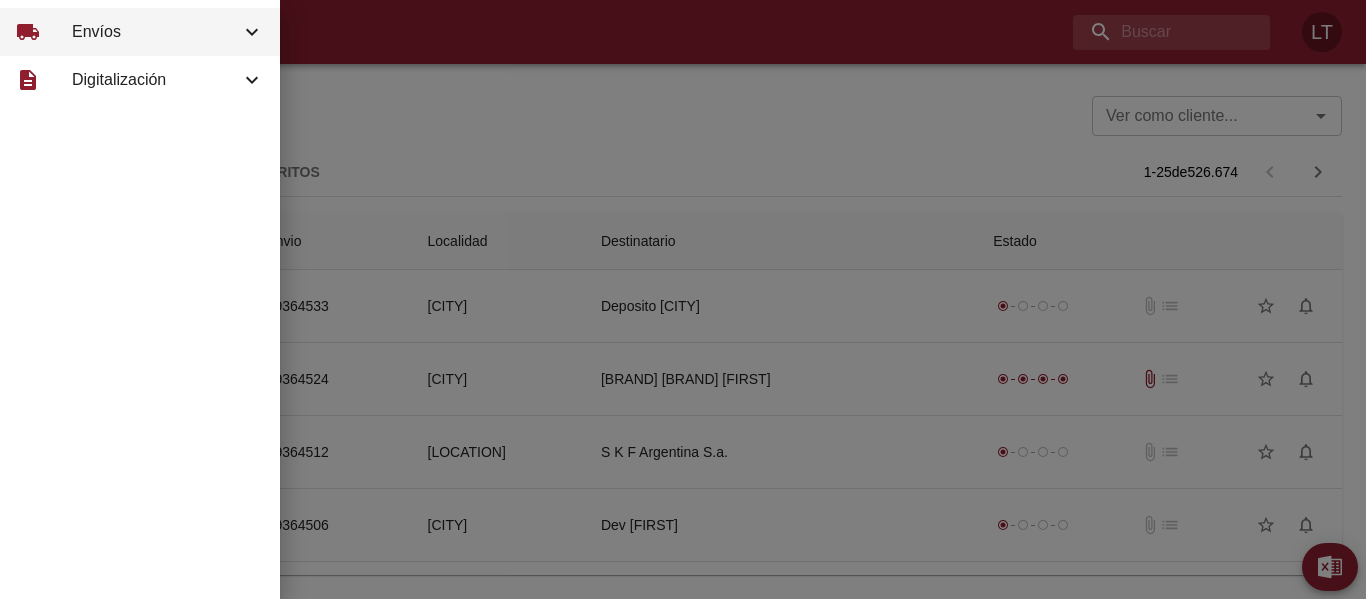 scroll, scrollTop: 0, scrollLeft: 0, axis: both 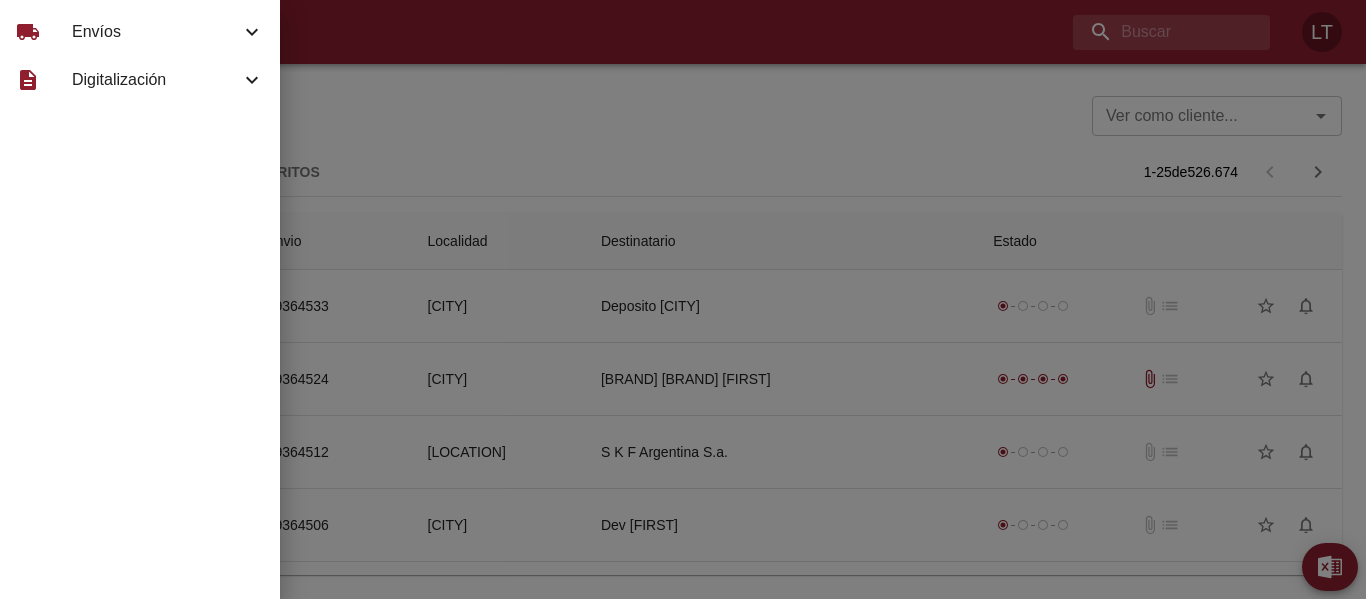 click on "Envíos" at bounding box center (156, 32) 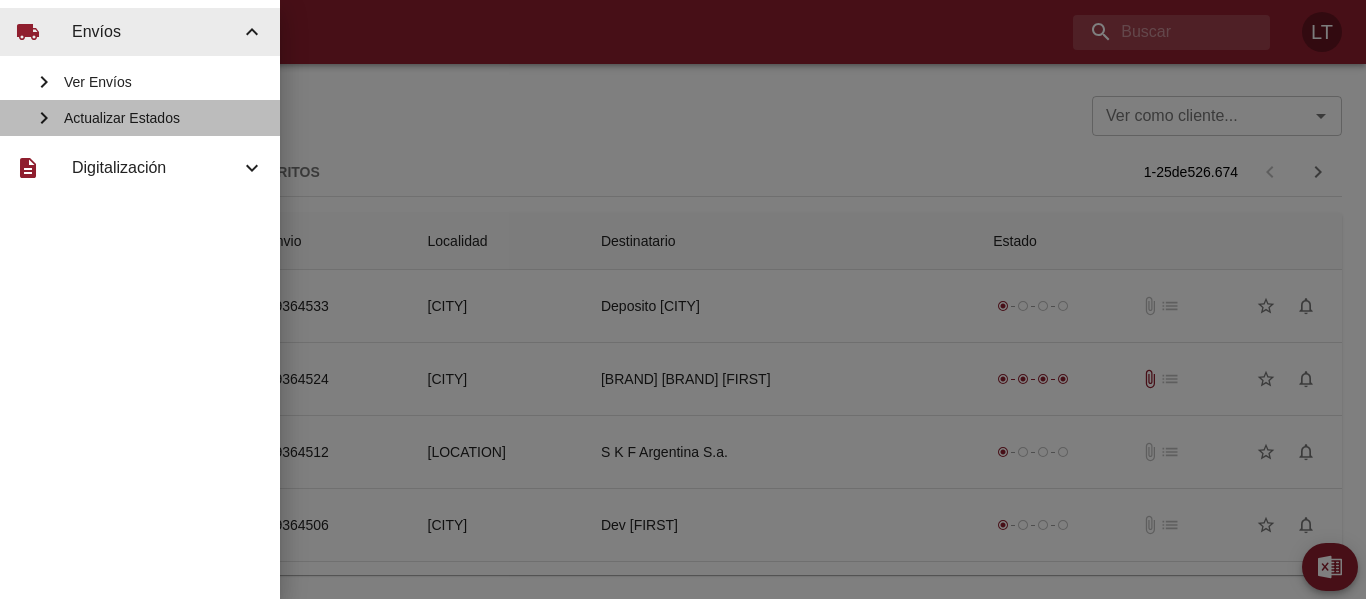 click on "Actualizar Estados" at bounding box center [140, 118] 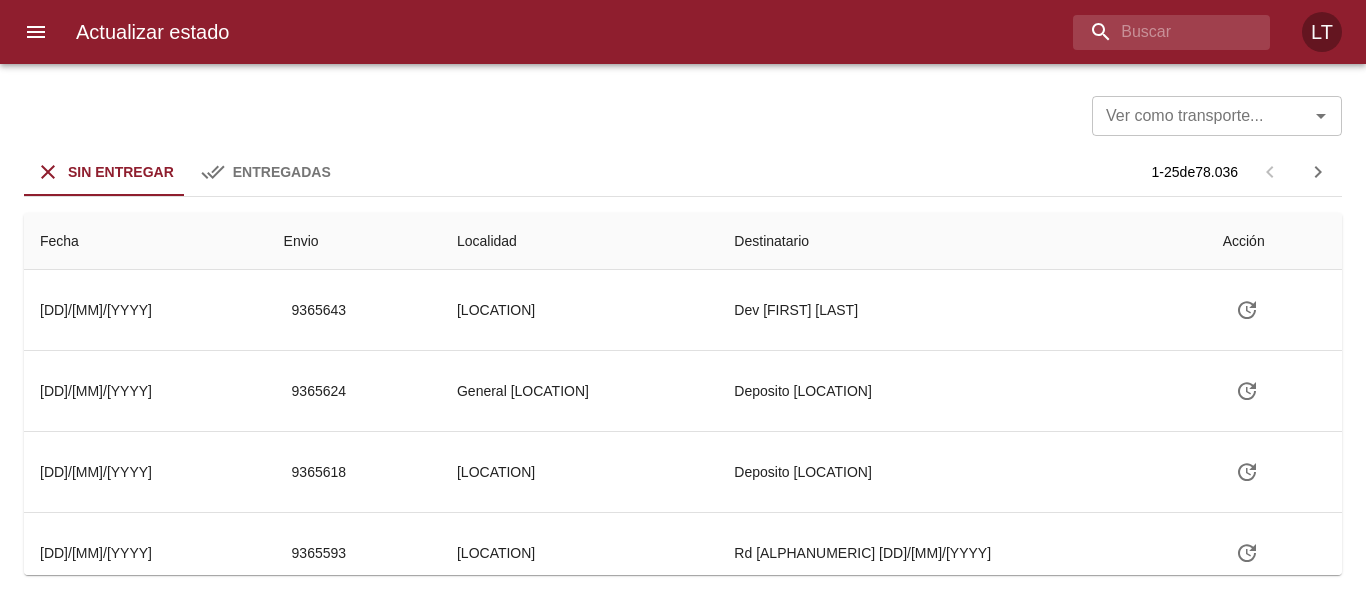 type 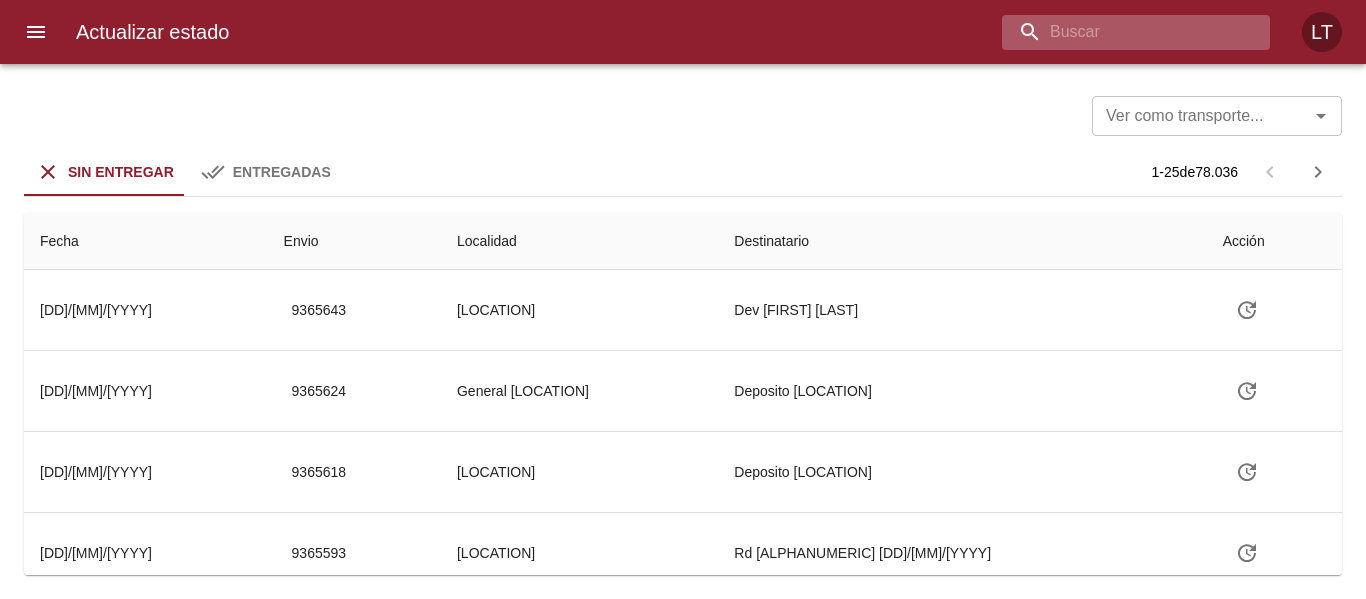 click at bounding box center (1119, 32) 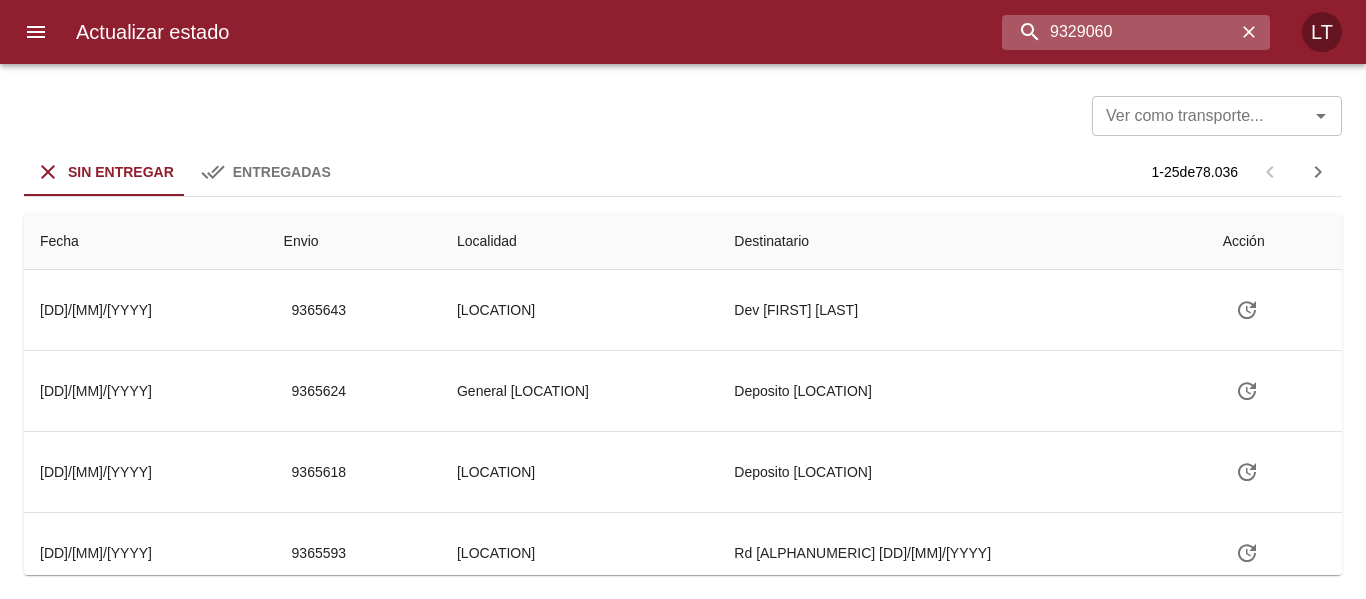 type on "9329060" 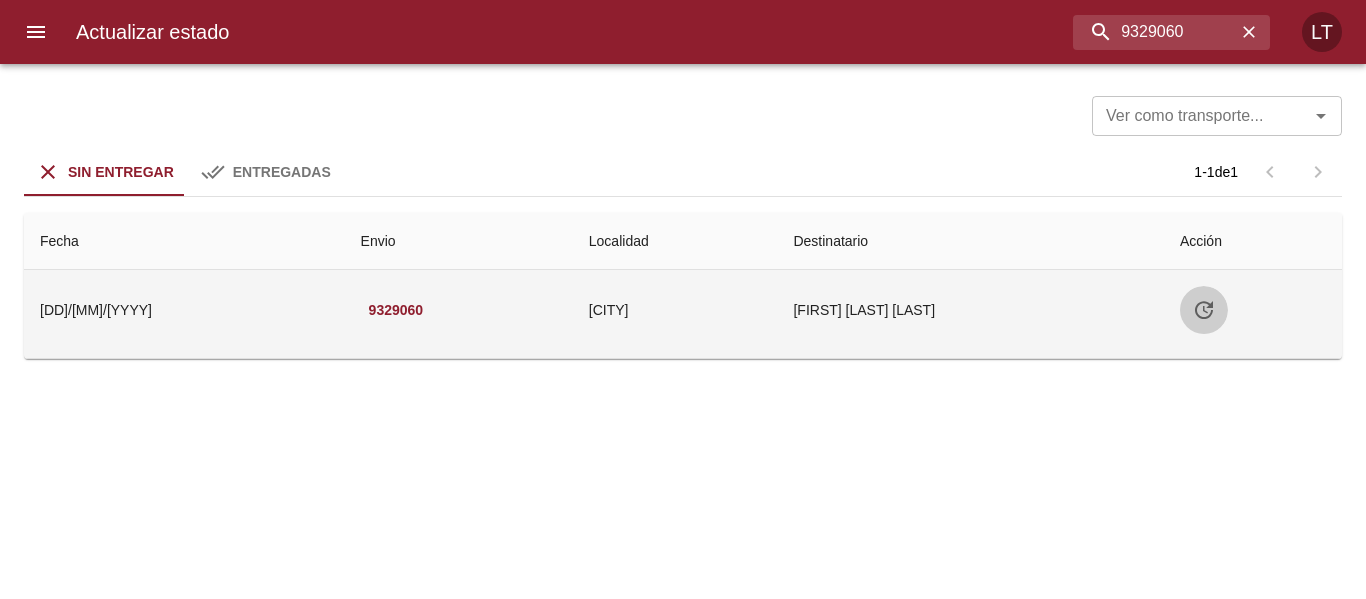 click at bounding box center [1204, 310] 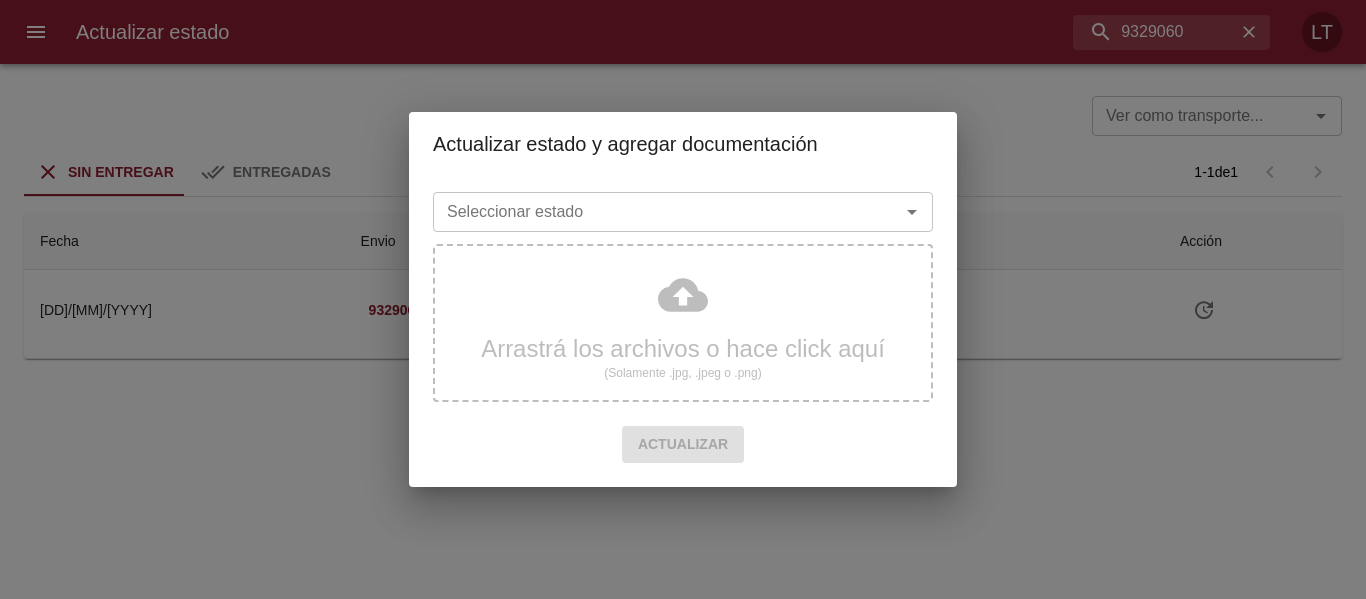 click on "Seleccionar estado Seleccionar estado" at bounding box center (683, 210) 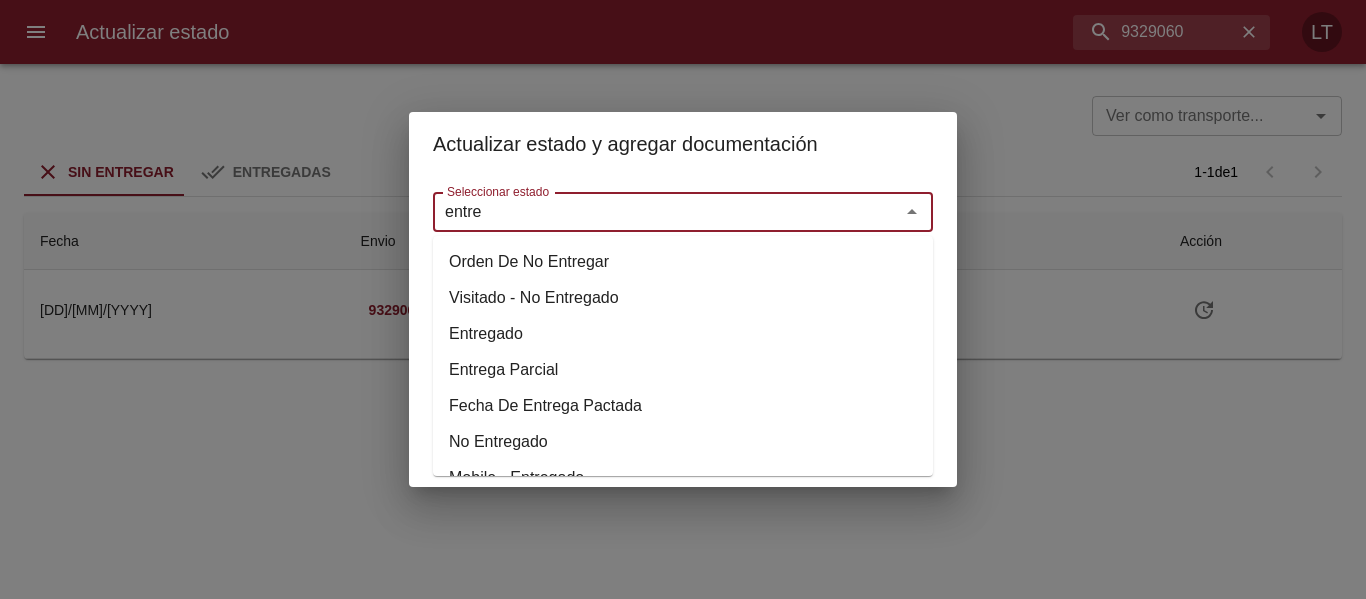 click on "Entregado" at bounding box center [683, 334] 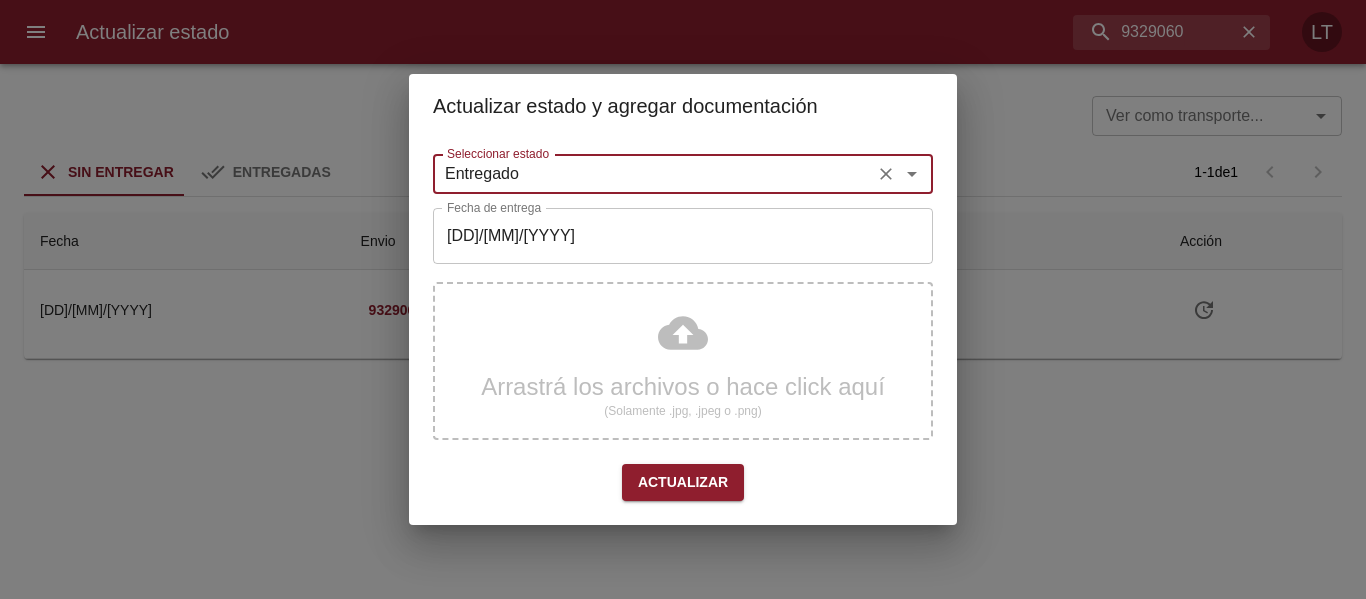 type on "Entregado" 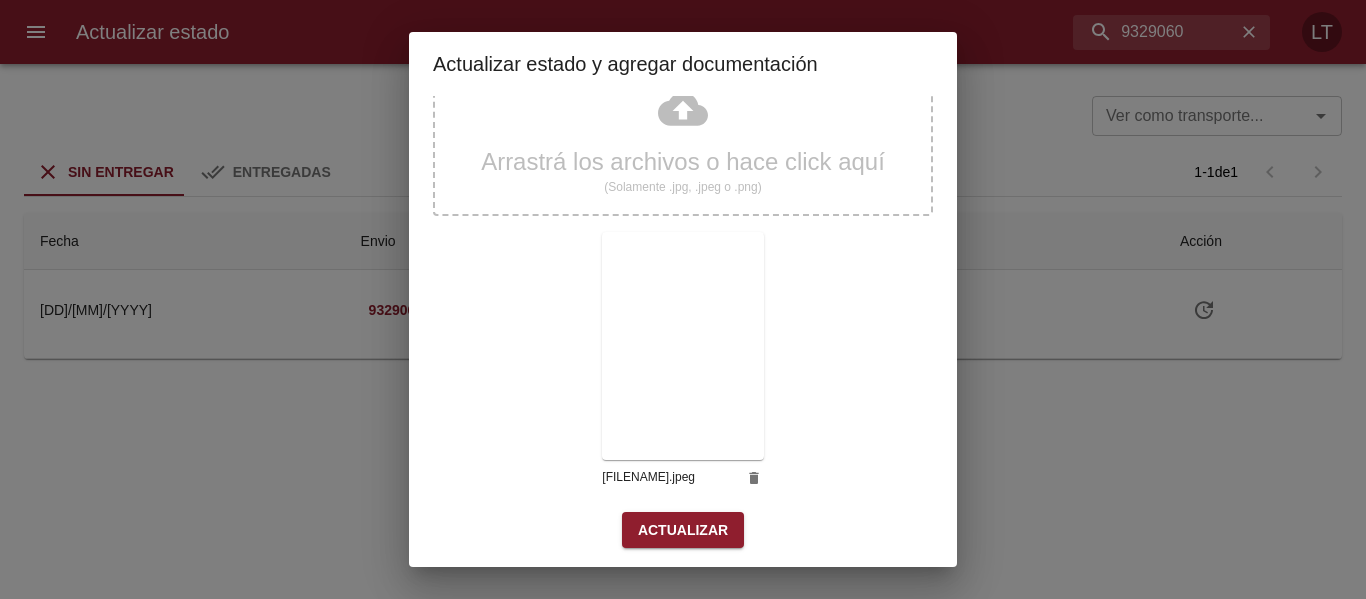 scroll, scrollTop: 187, scrollLeft: 0, axis: vertical 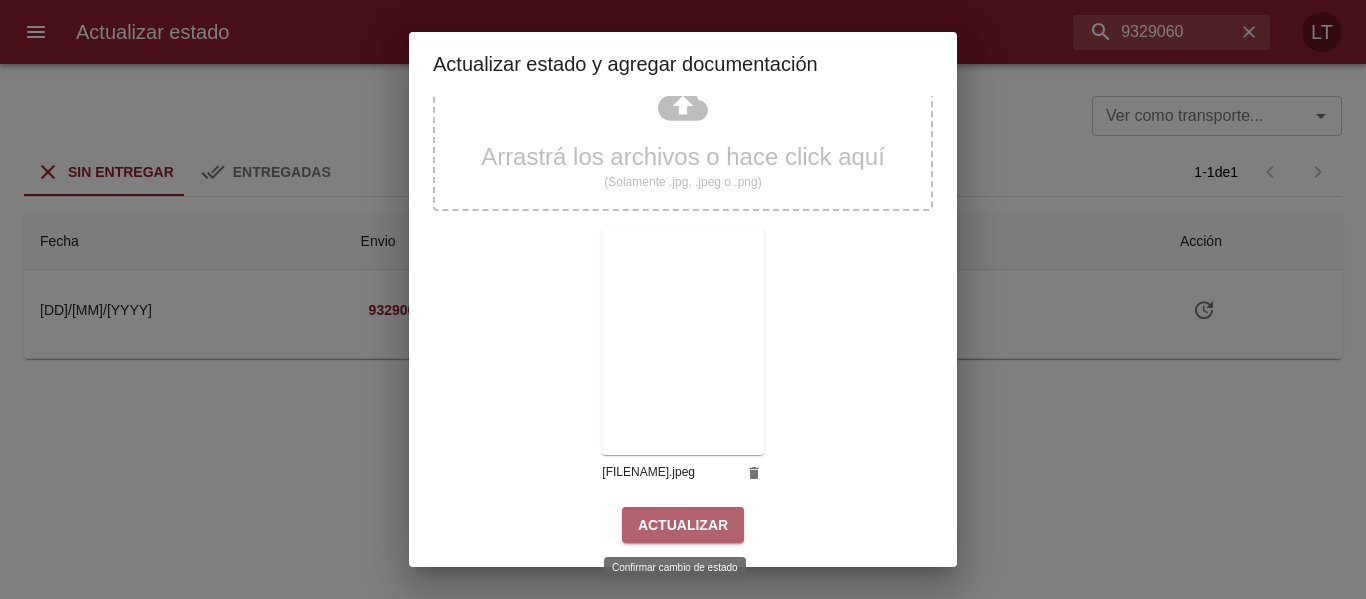 click on "Actualizar" at bounding box center (683, 525) 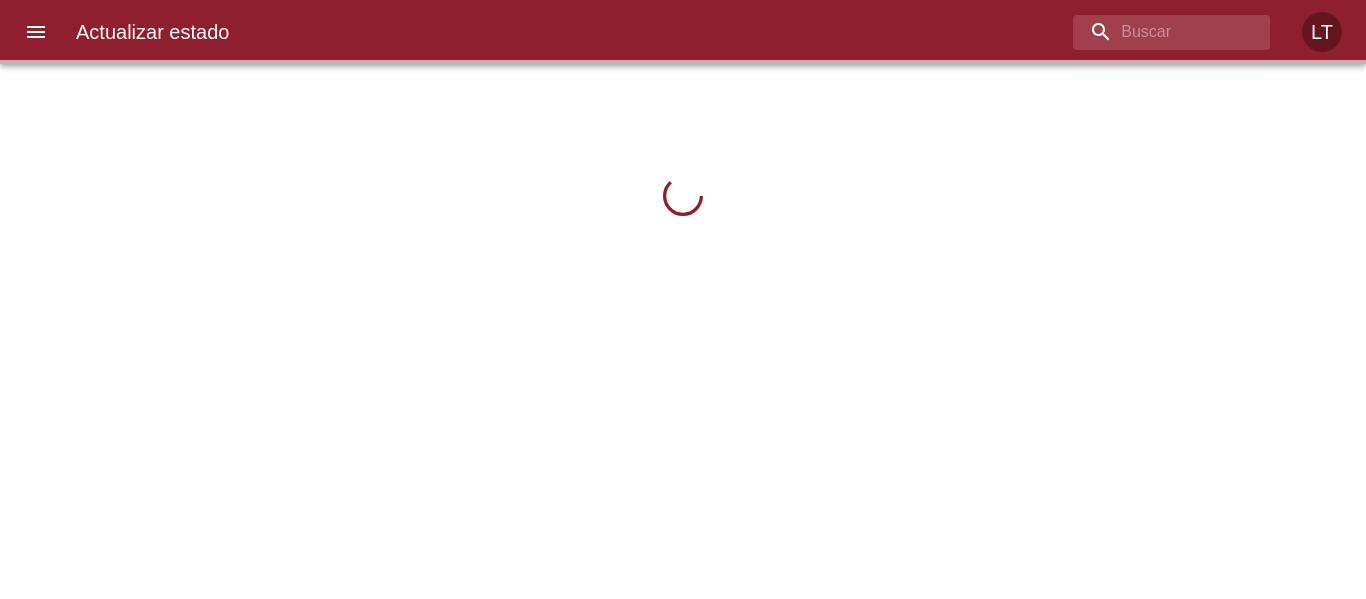 scroll, scrollTop: 0, scrollLeft: 0, axis: both 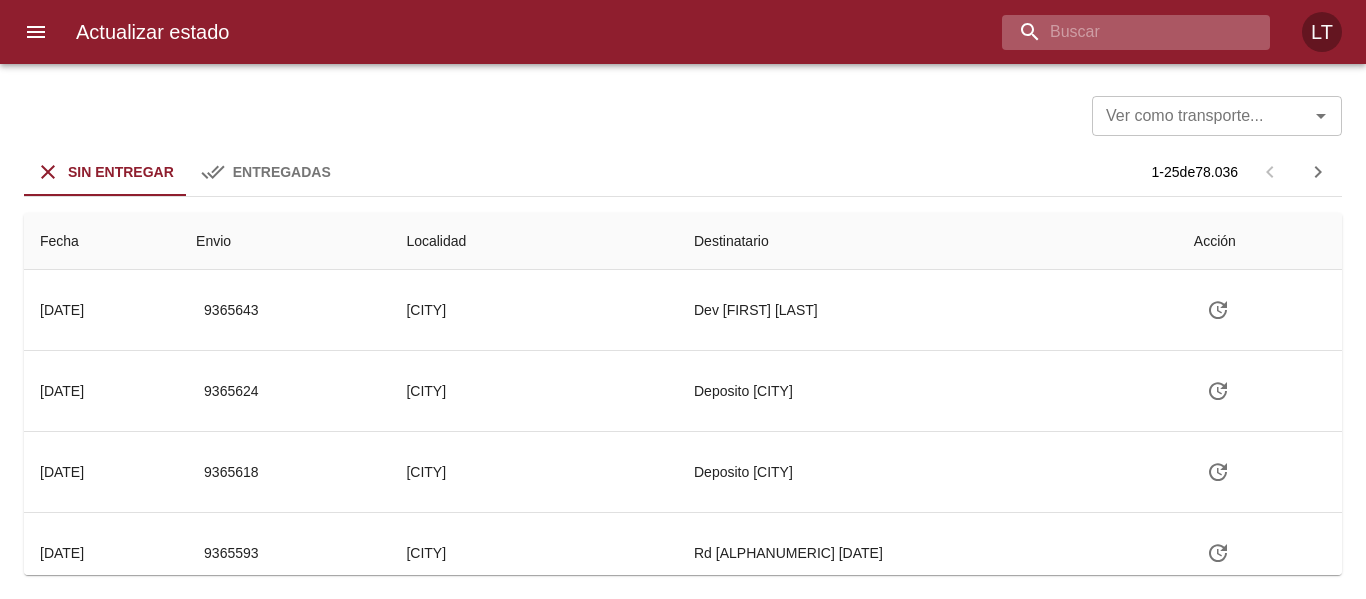 click at bounding box center [1119, 32] 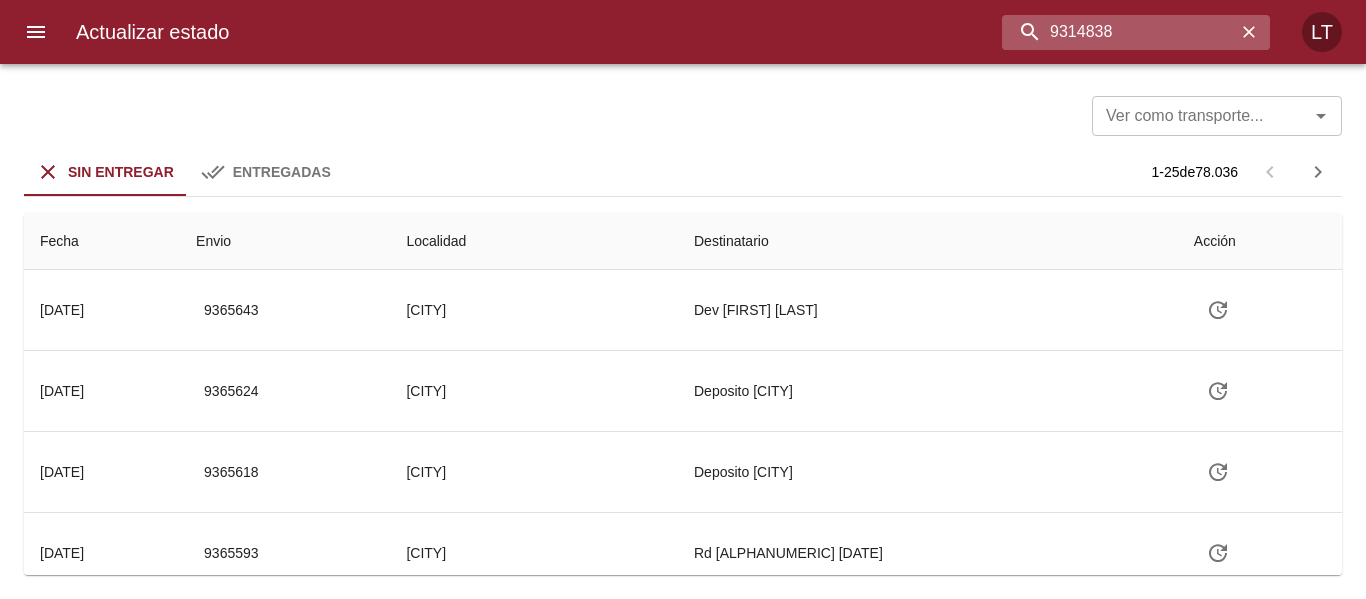 type on "9314838" 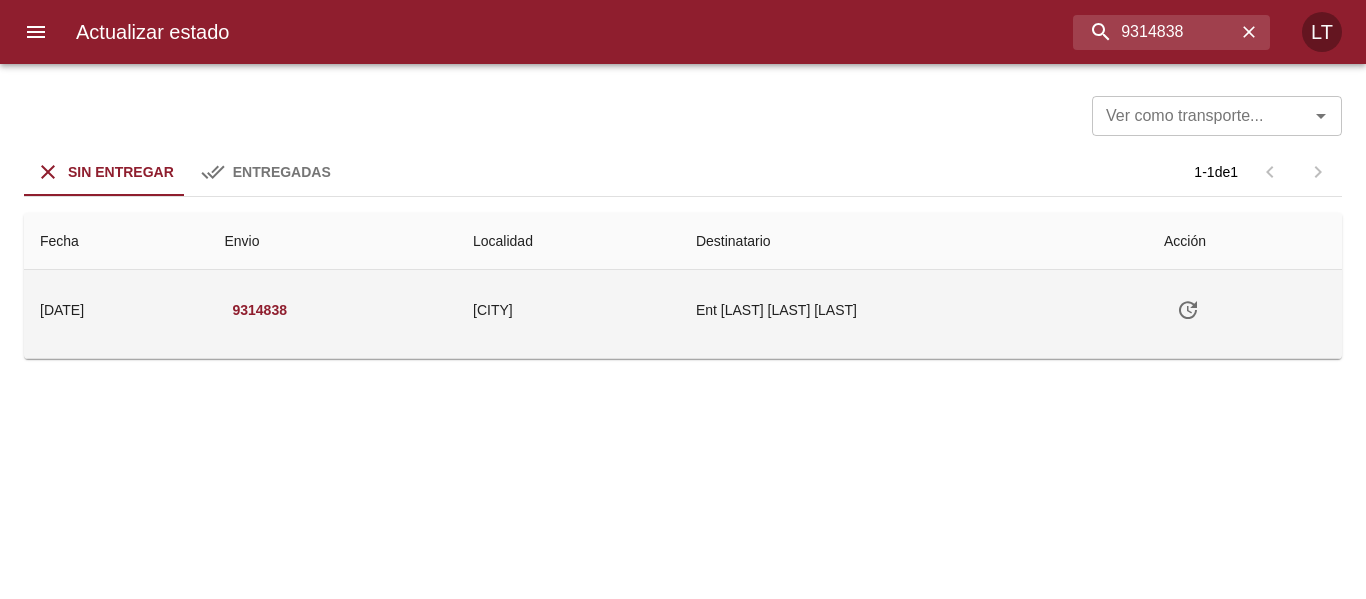 click at bounding box center [1188, 310] 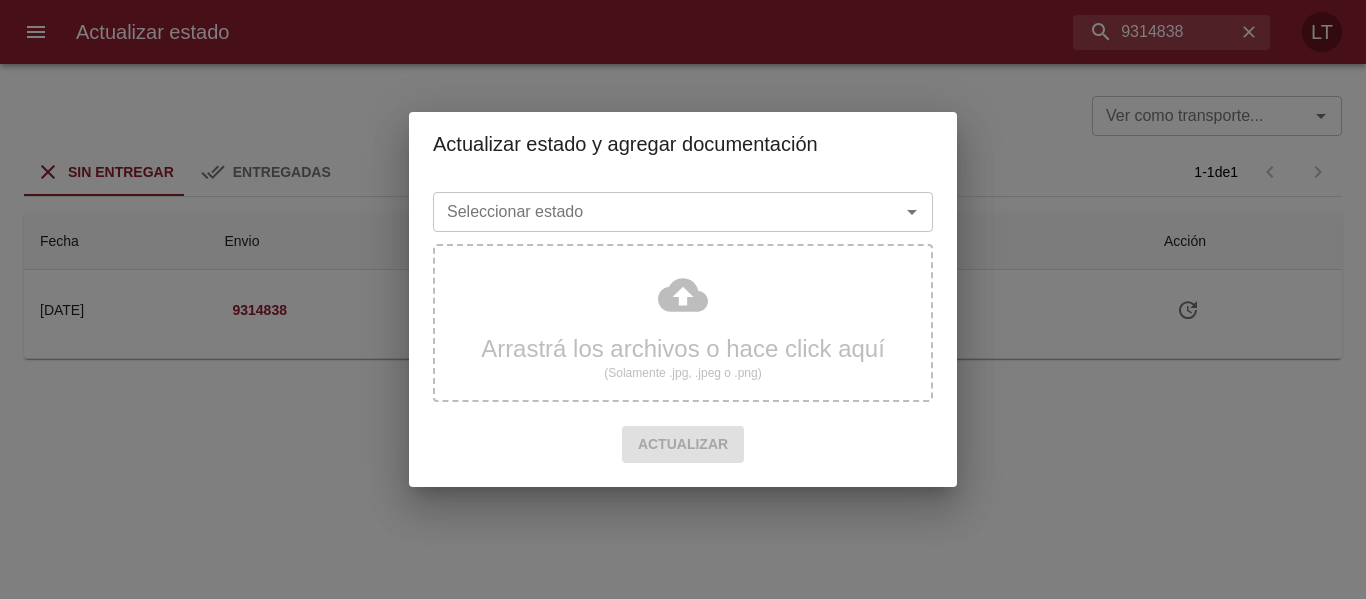 click on "Seleccionar estado" at bounding box center [653, 212] 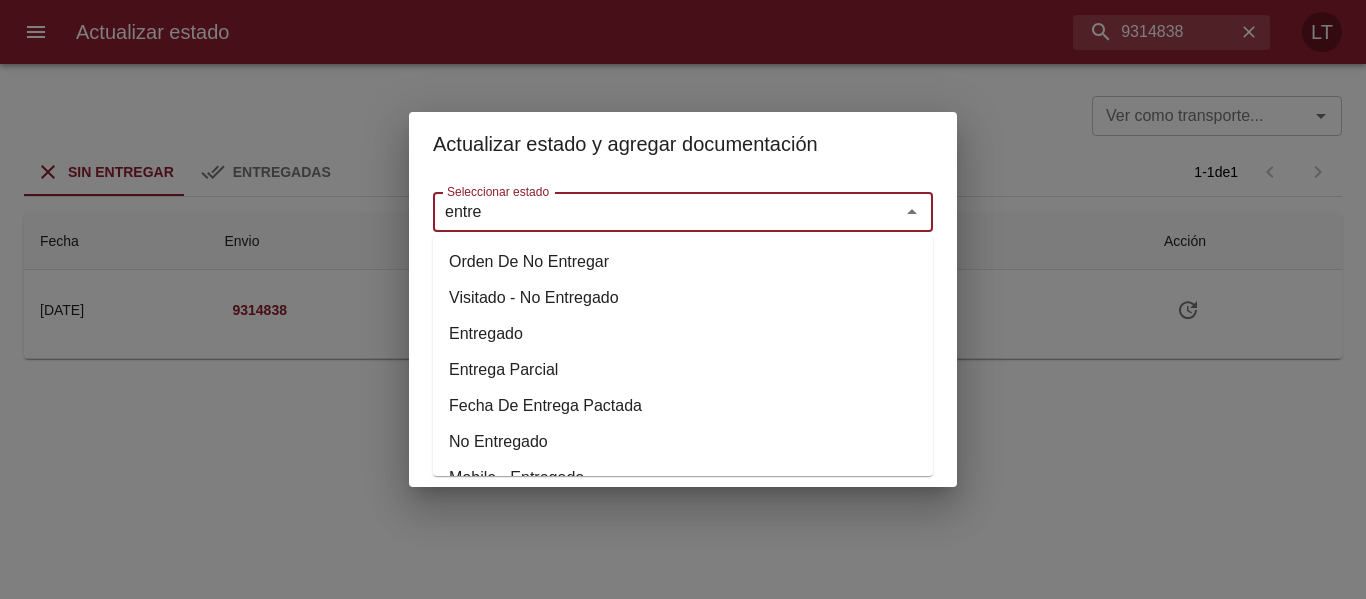 click on "Entregado" at bounding box center [683, 334] 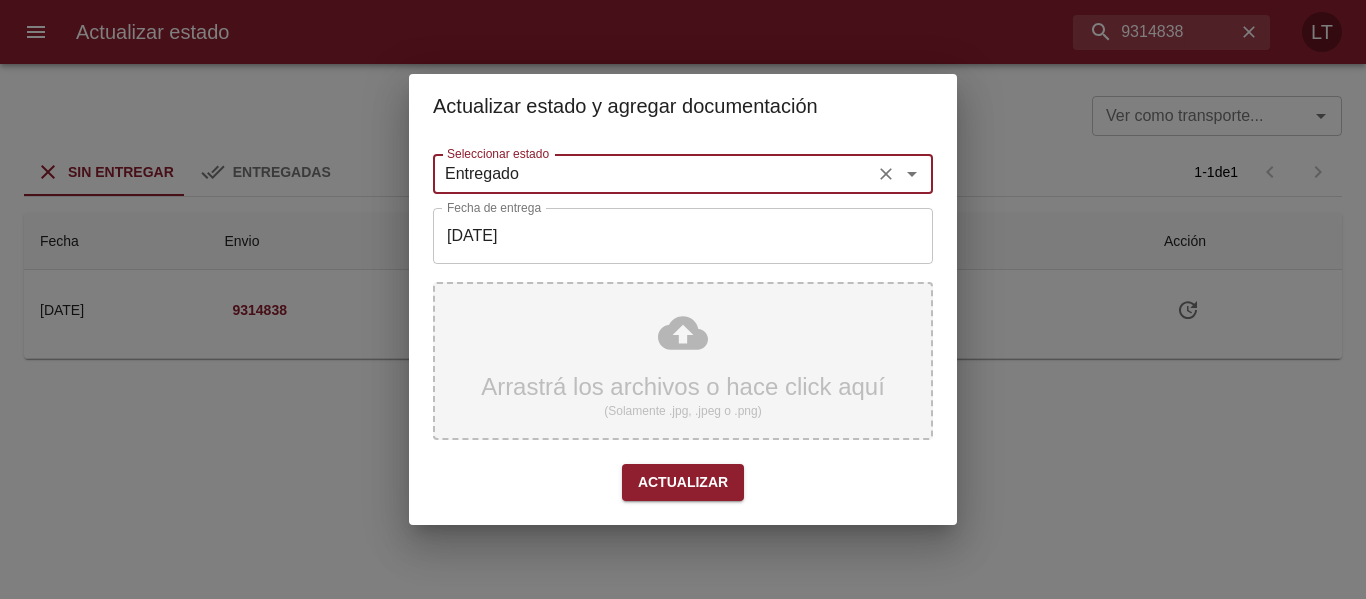 type on "Entregado" 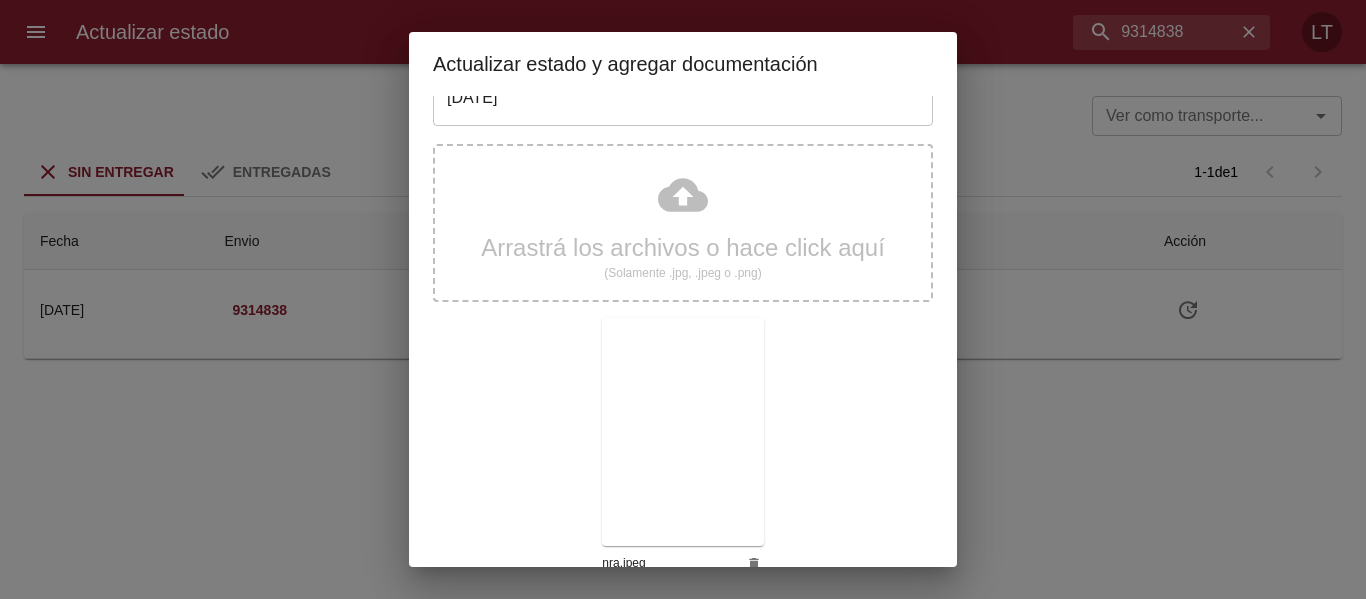 scroll, scrollTop: 187, scrollLeft: 0, axis: vertical 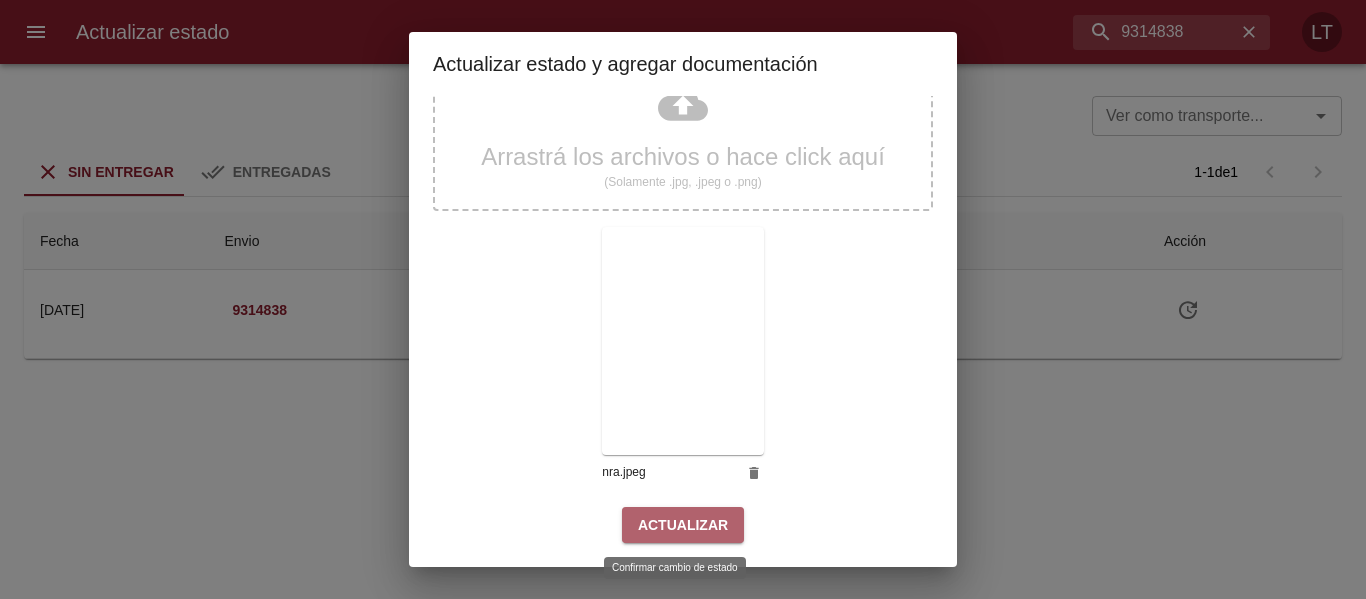 click on "Actualizar" at bounding box center (683, 525) 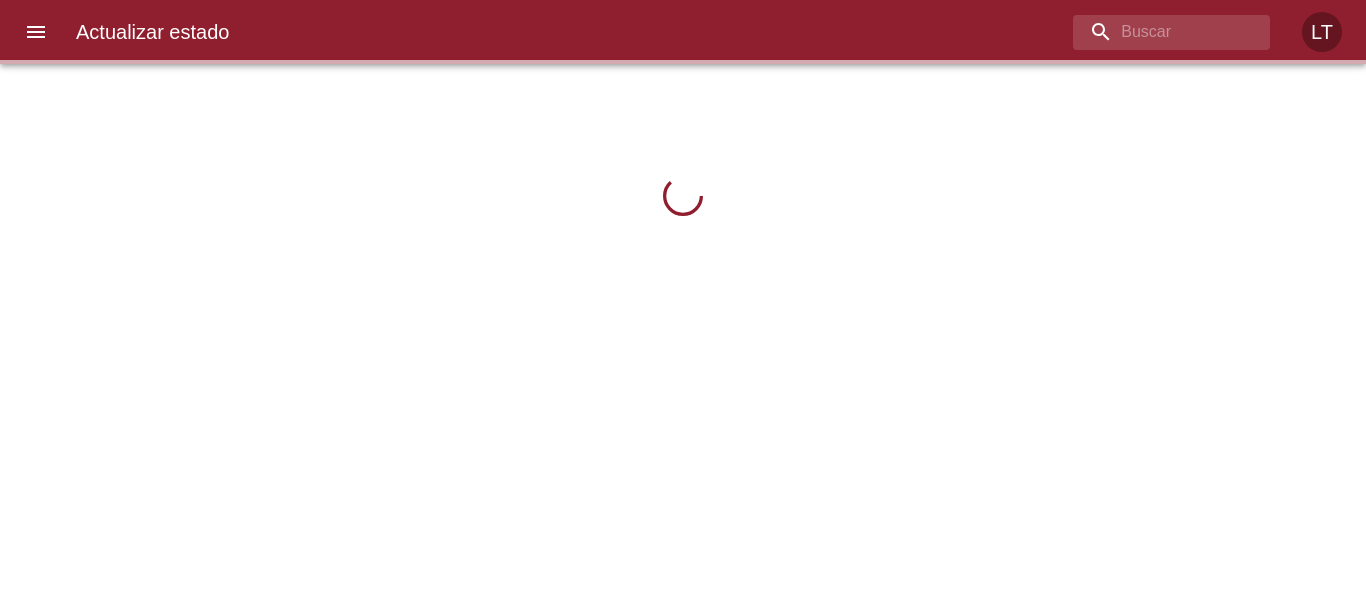 scroll, scrollTop: 0, scrollLeft: 0, axis: both 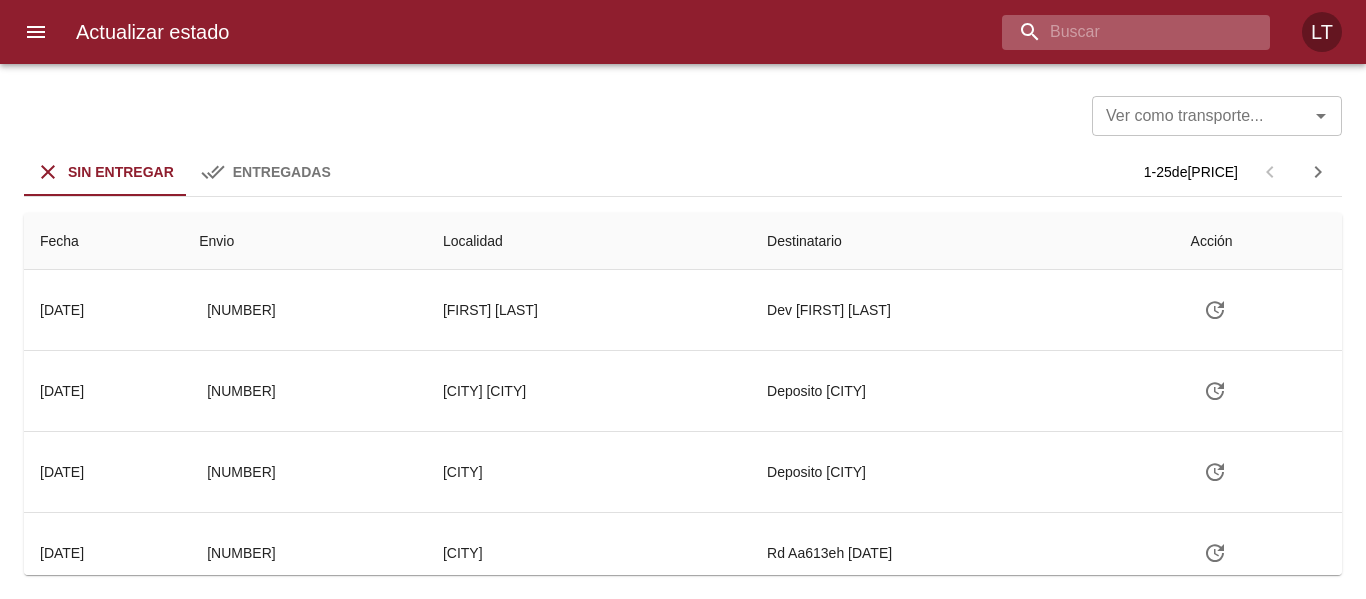 click at bounding box center (1119, 32) 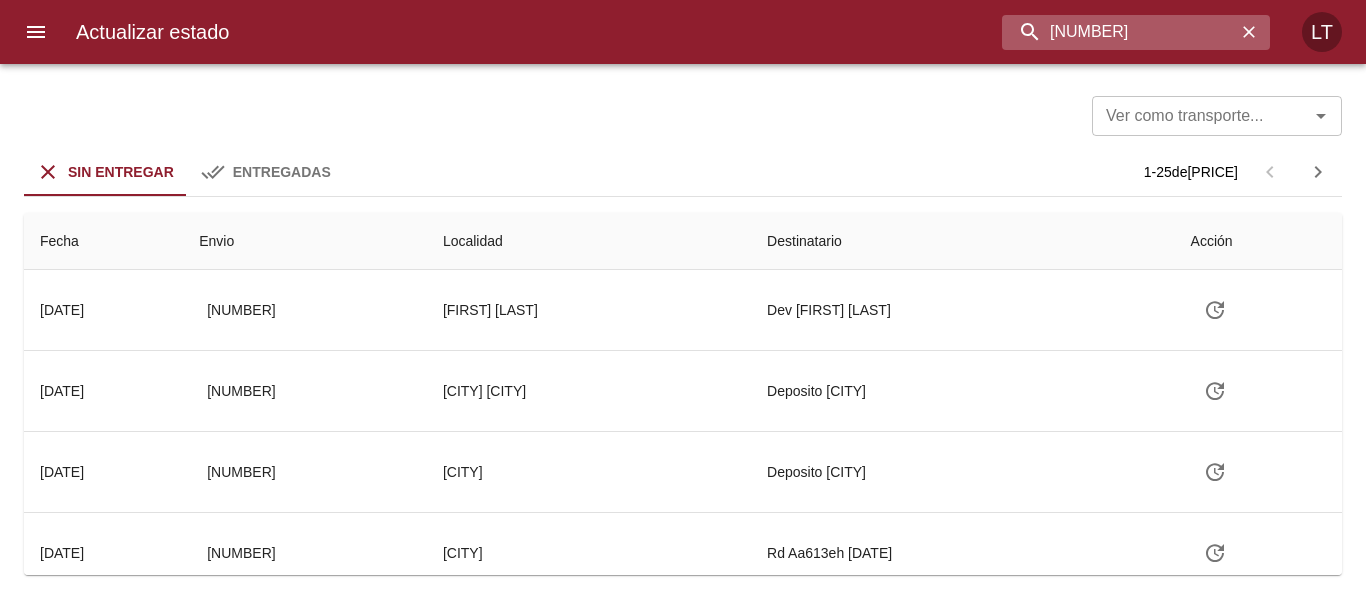 type on "9312077" 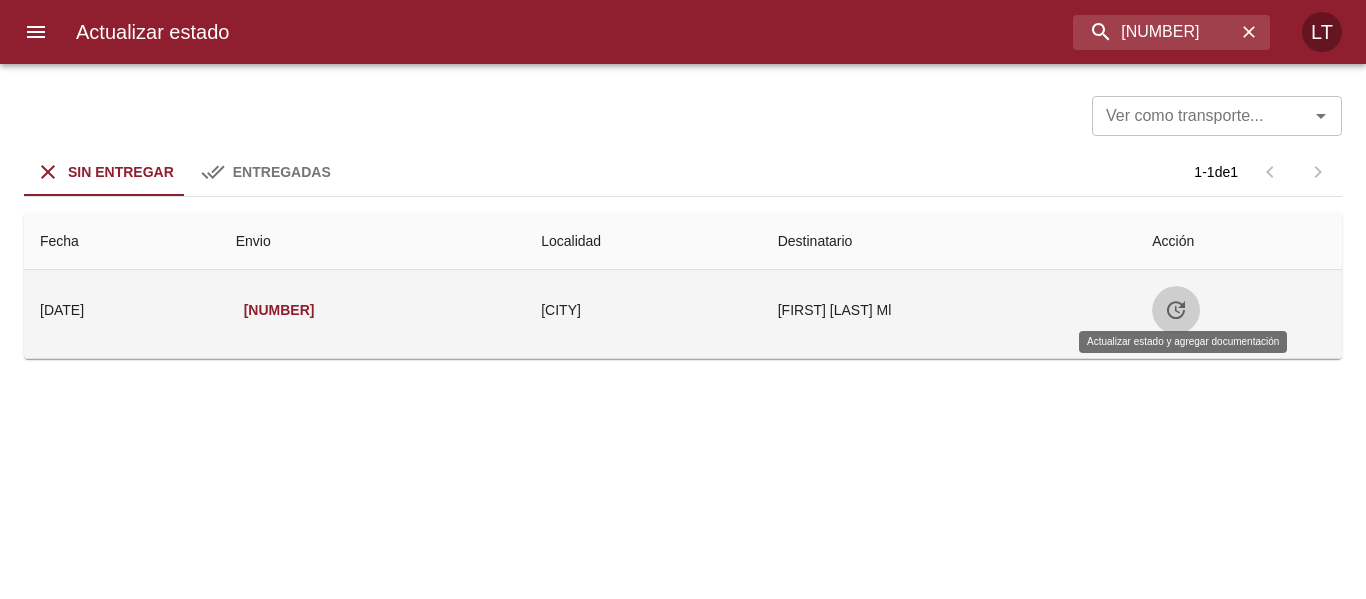 click at bounding box center [1176, 310] 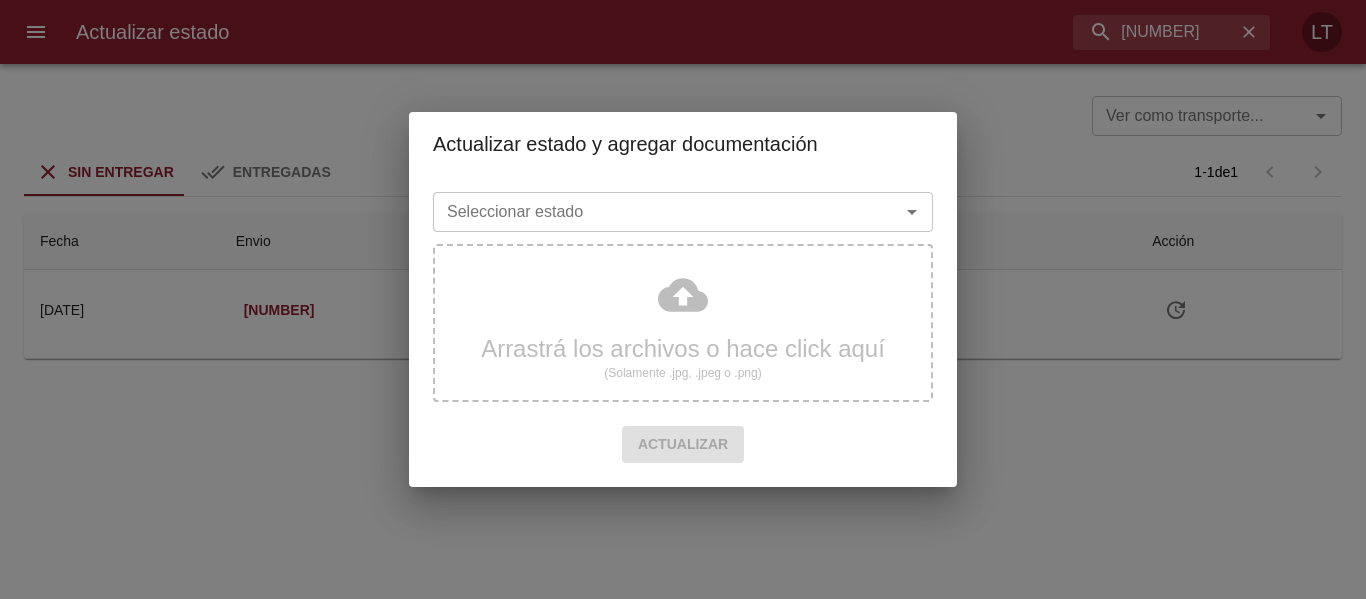click on "Seleccionar estado" at bounding box center [653, 212] 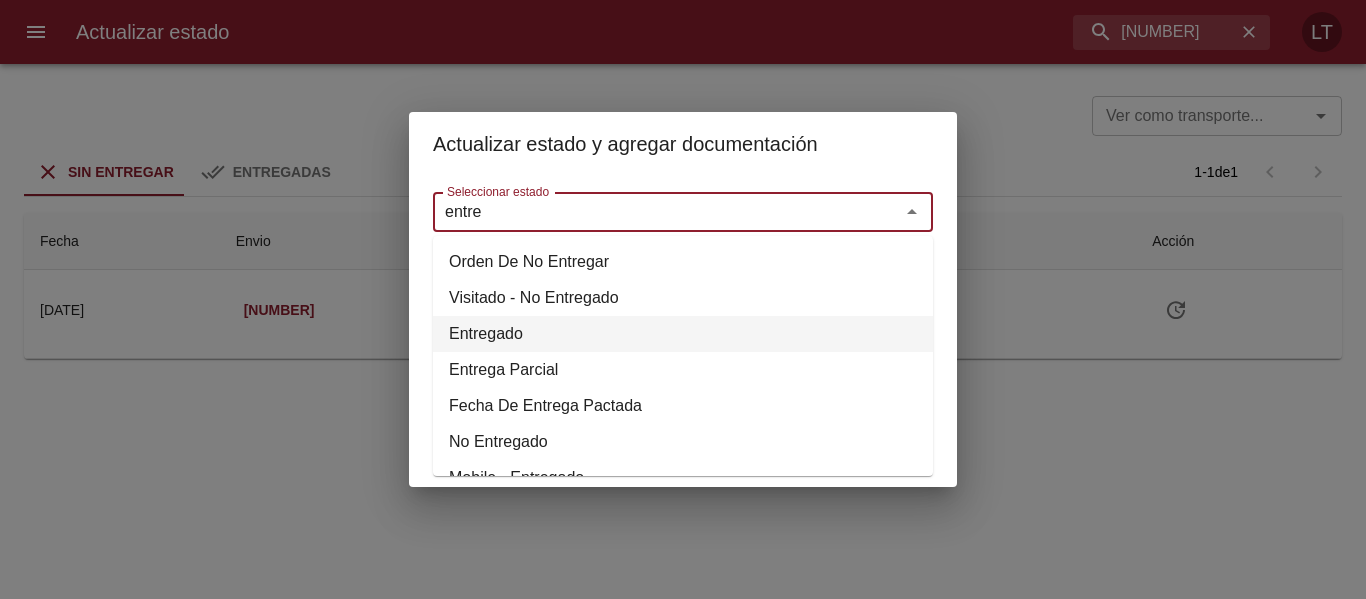 click on "Entregado" at bounding box center [683, 334] 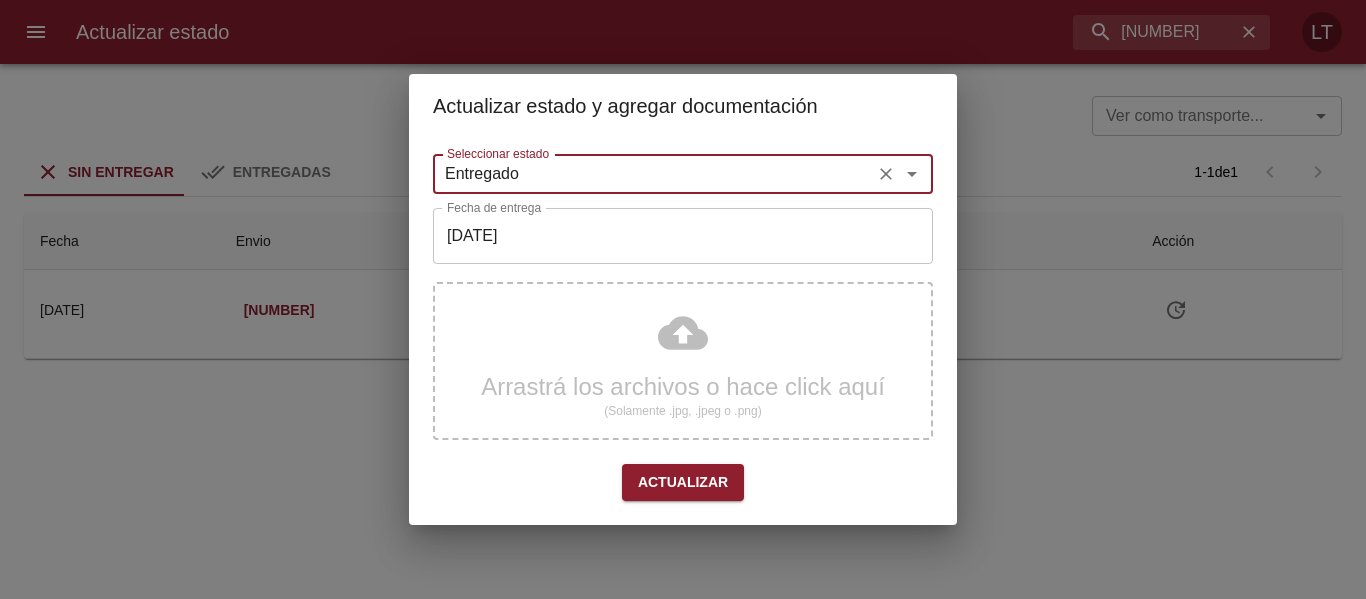 type on "Entregado" 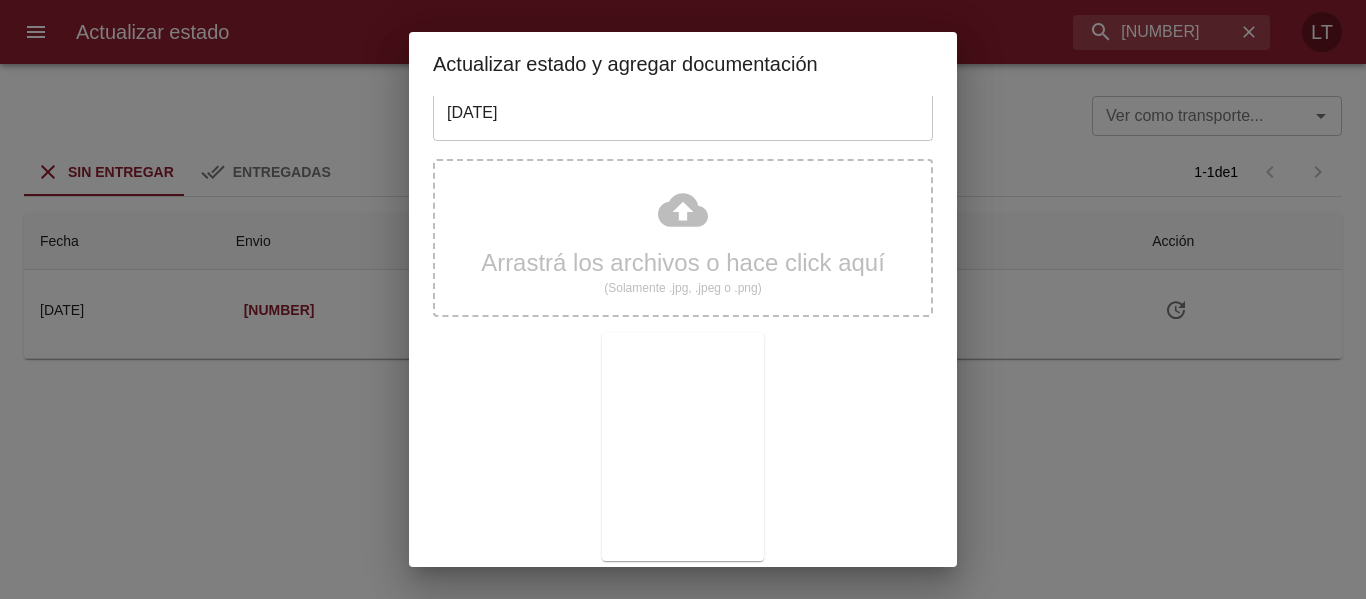 scroll, scrollTop: 187, scrollLeft: 0, axis: vertical 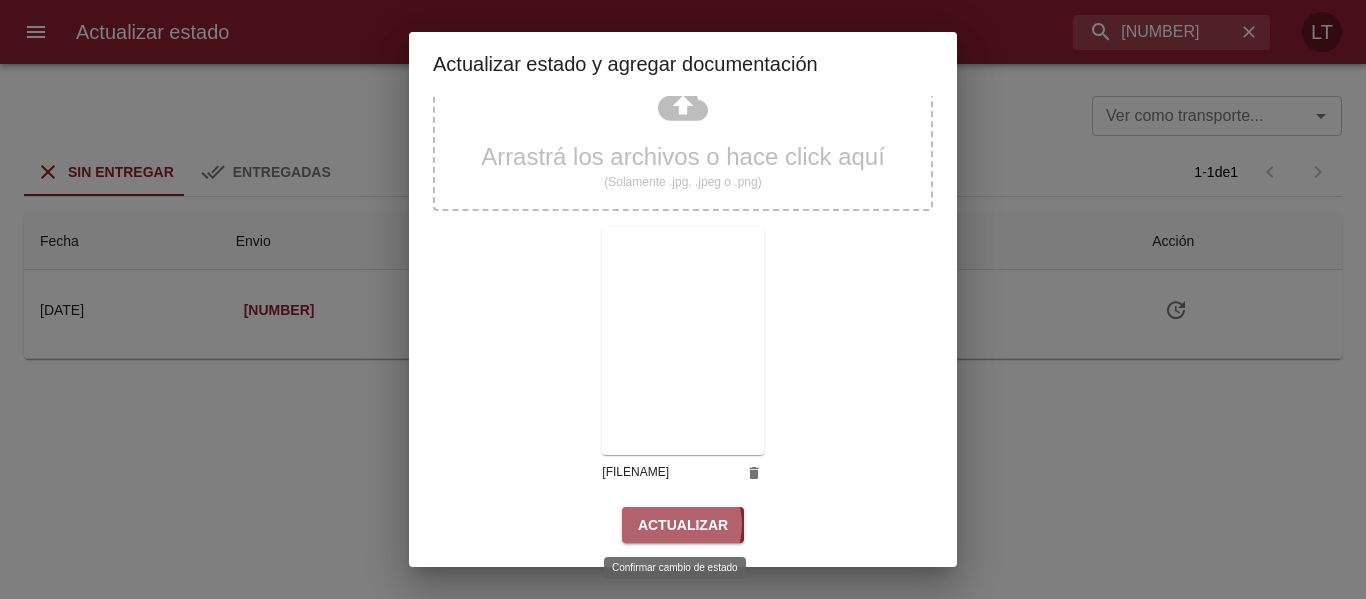 click on "Actualizar" at bounding box center [683, 525] 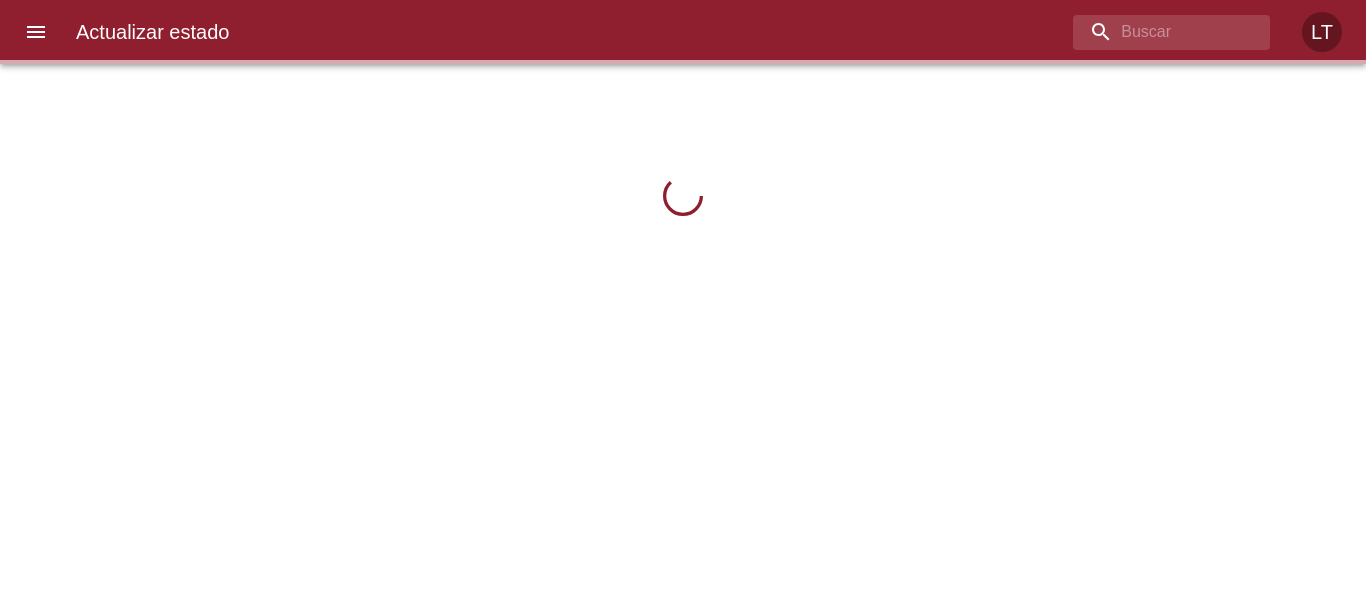 scroll, scrollTop: 0, scrollLeft: 0, axis: both 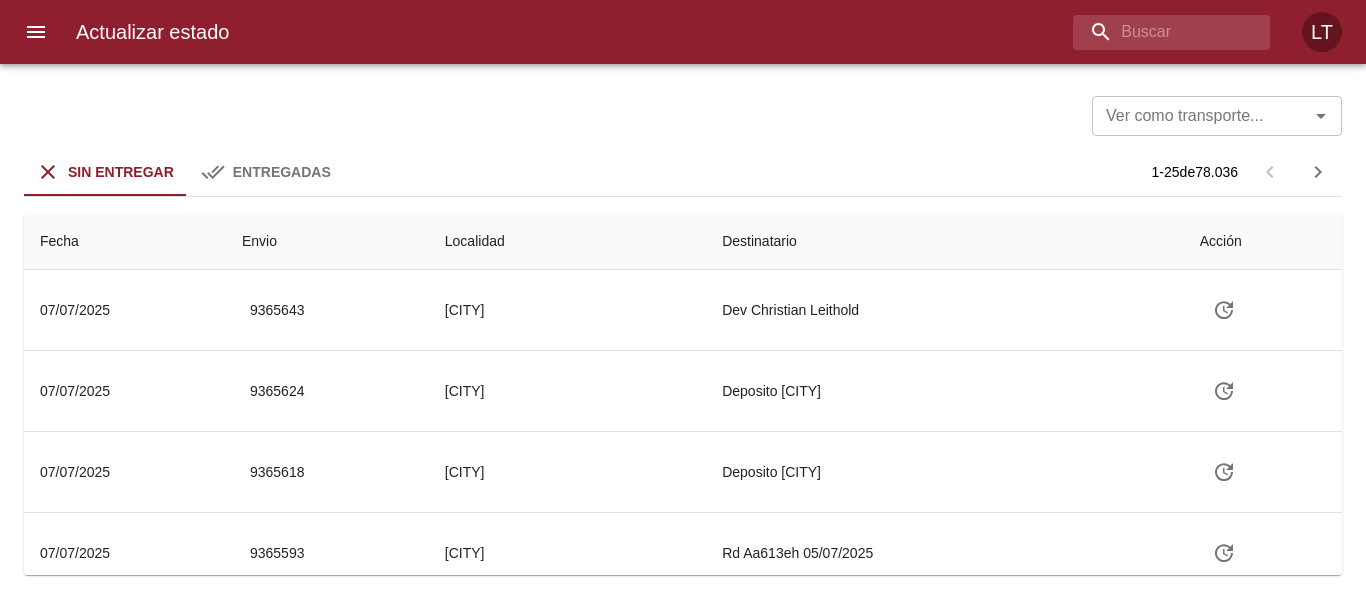 click on "Actualizar estado LT" at bounding box center [683, 32] 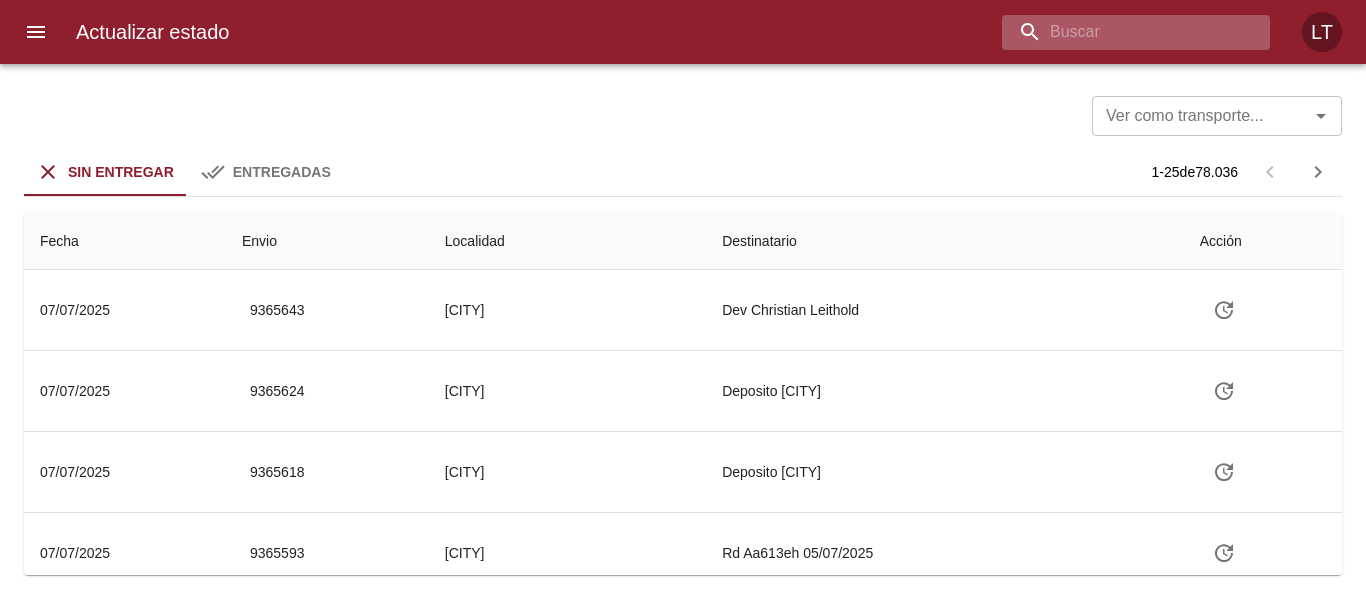 click at bounding box center [1119, 32] 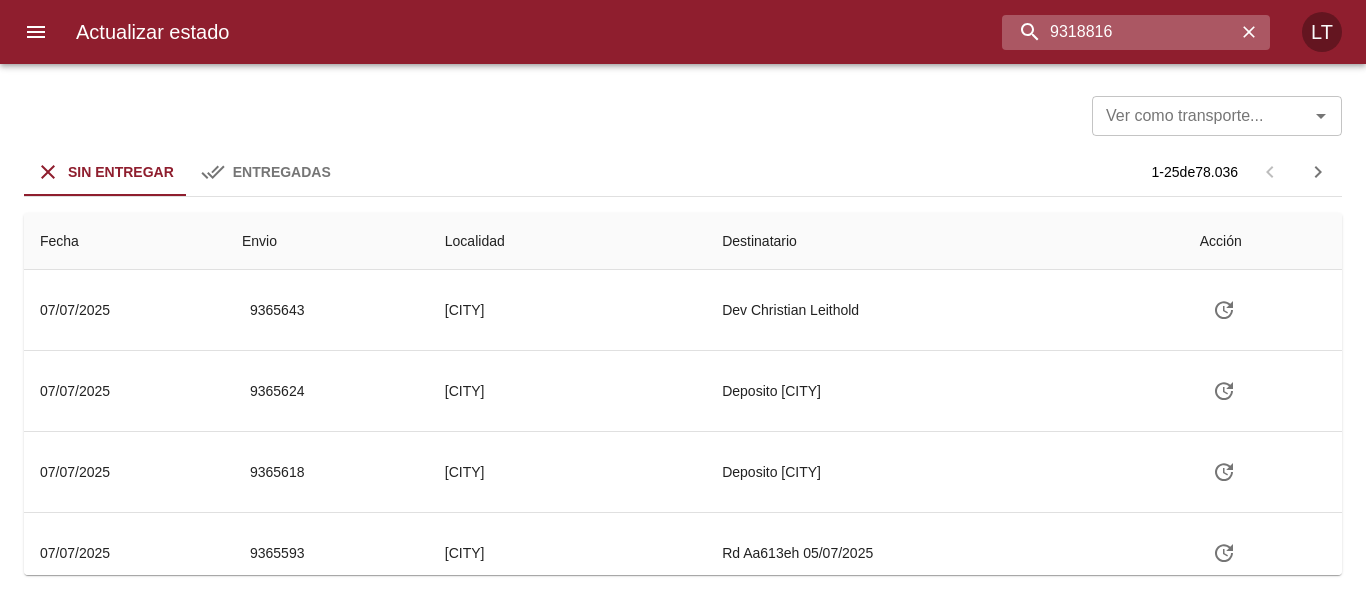type on "9318816" 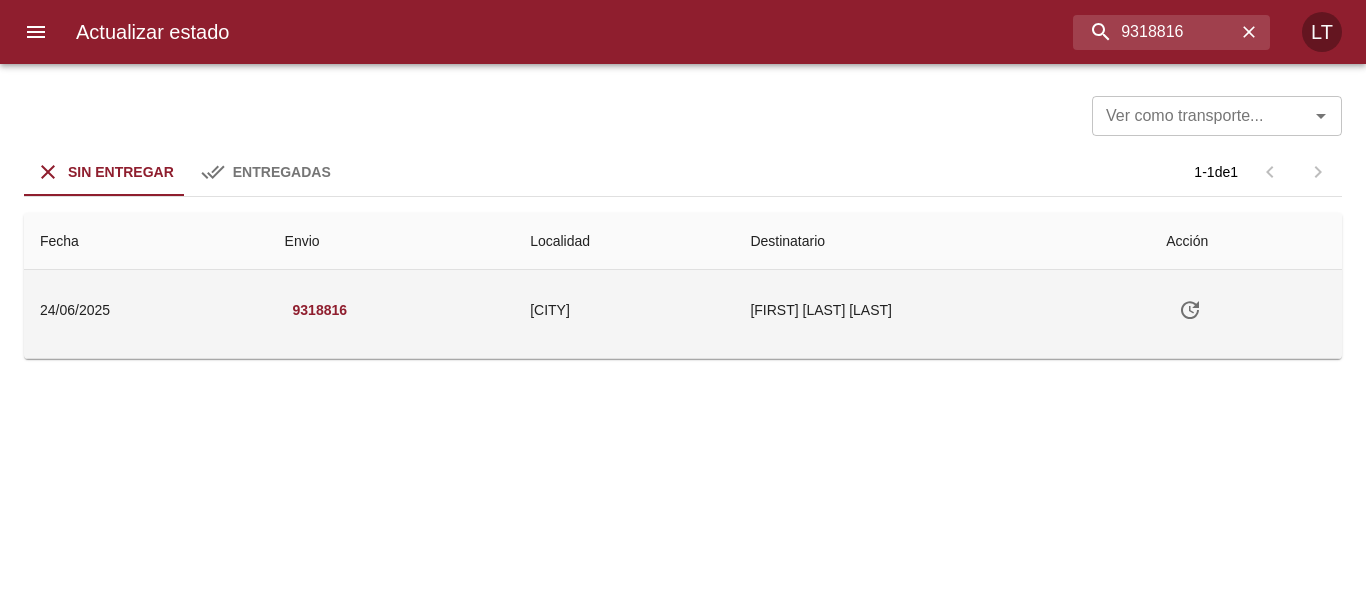 click at bounding box center (1190, 310) 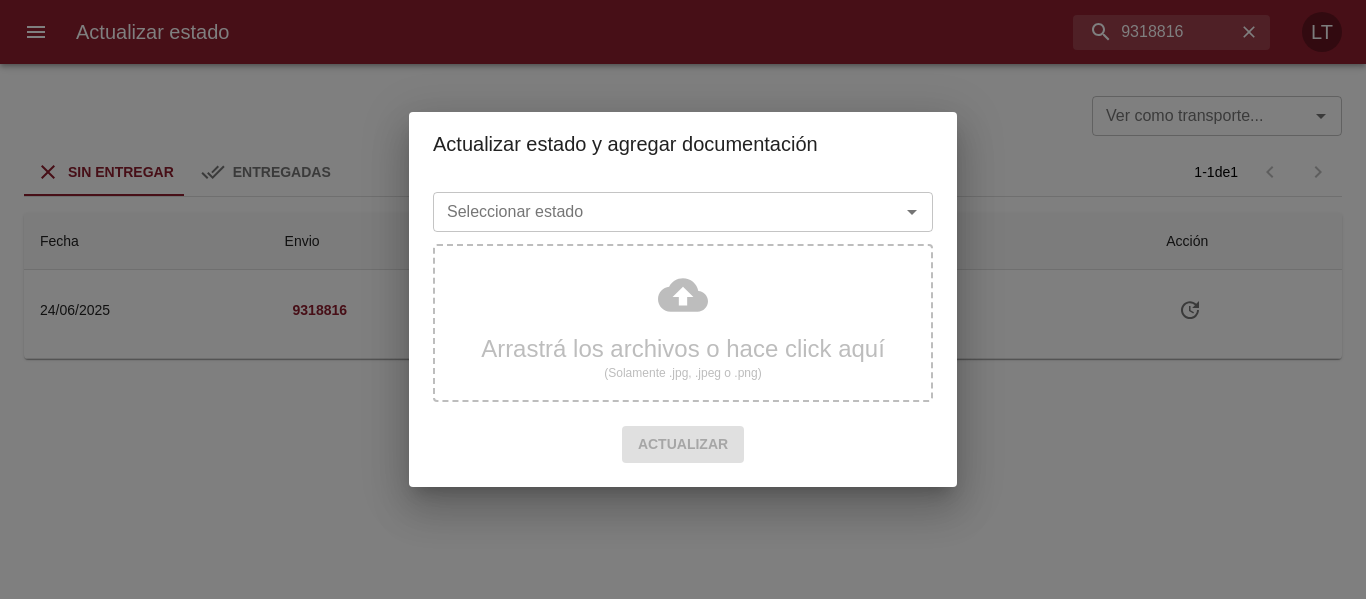 click on "Seleccionar estado Seleccionar estado" at bounding box center [683, 210] 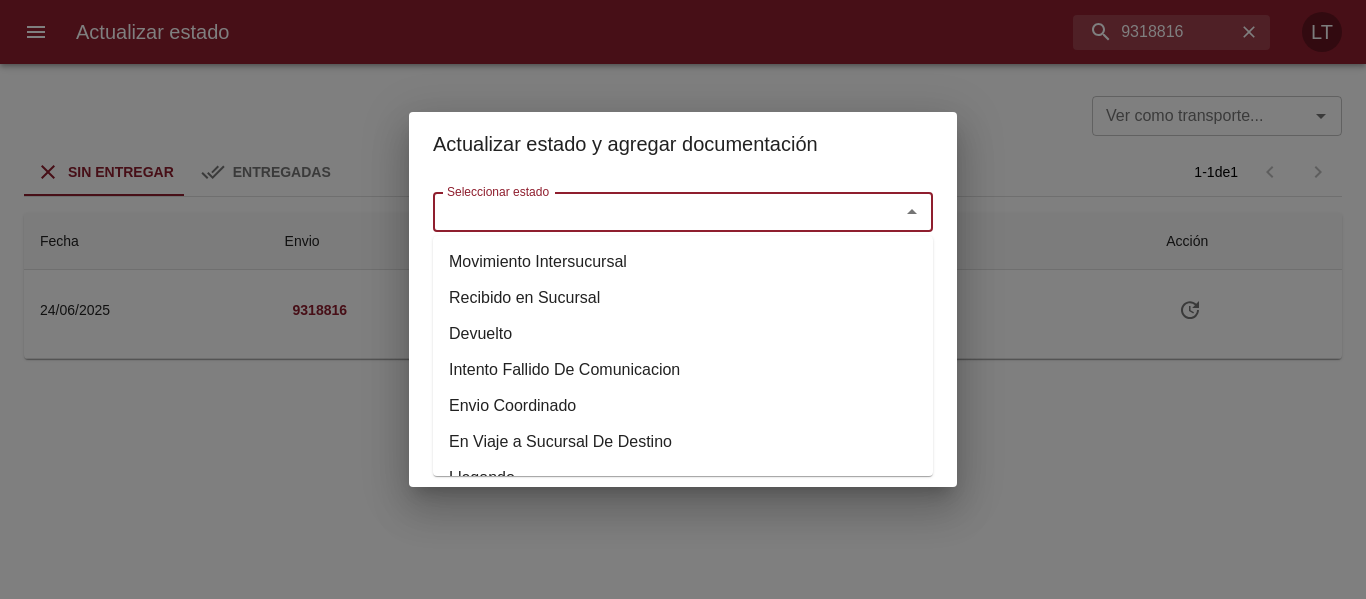 click on "Seleccionar estado" at bounding box center [653, 212] 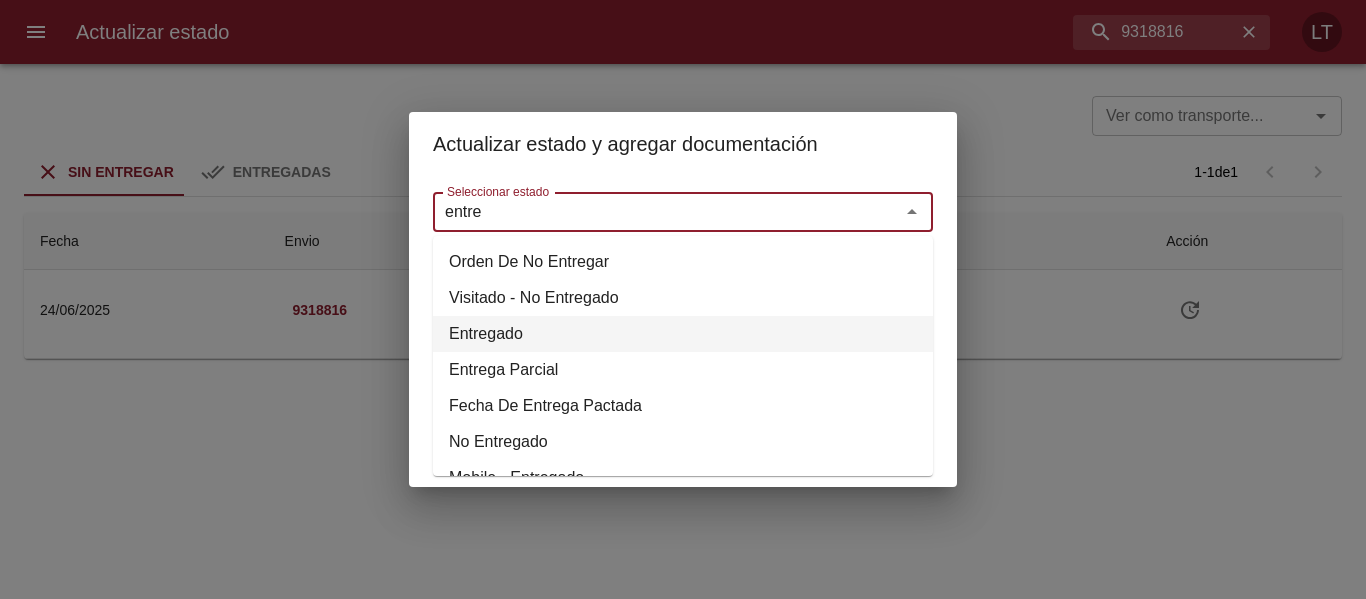click on "Entregado" at bounding box center (683, 334) 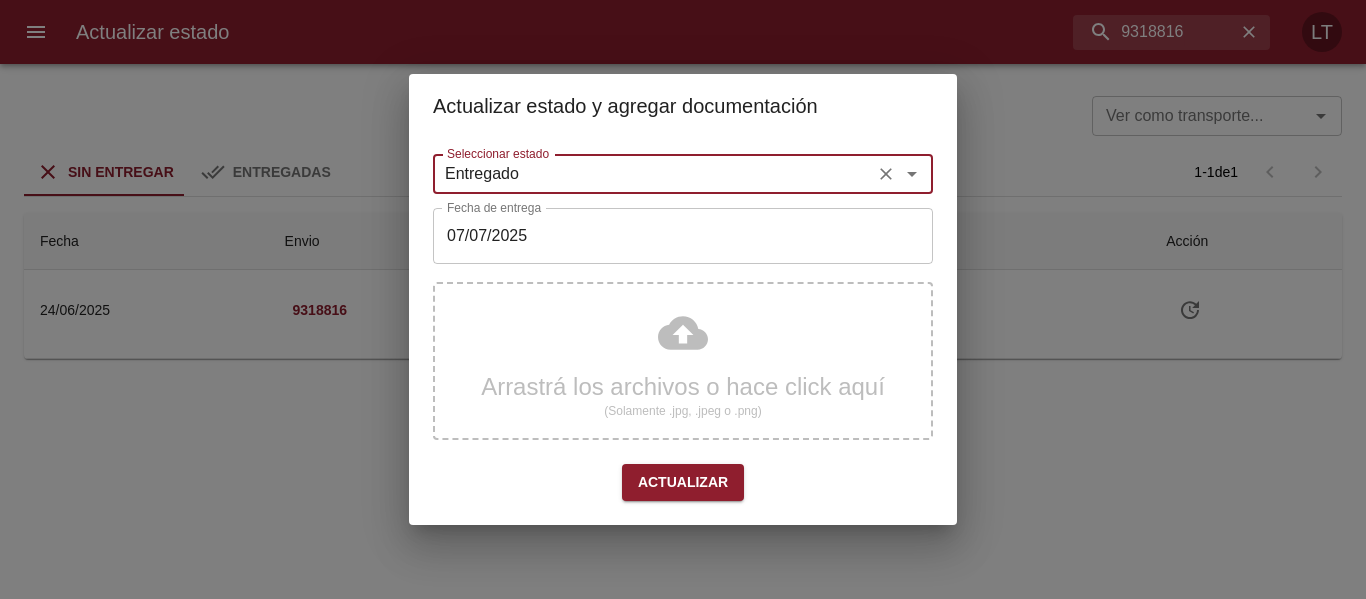 type on "Entregado" 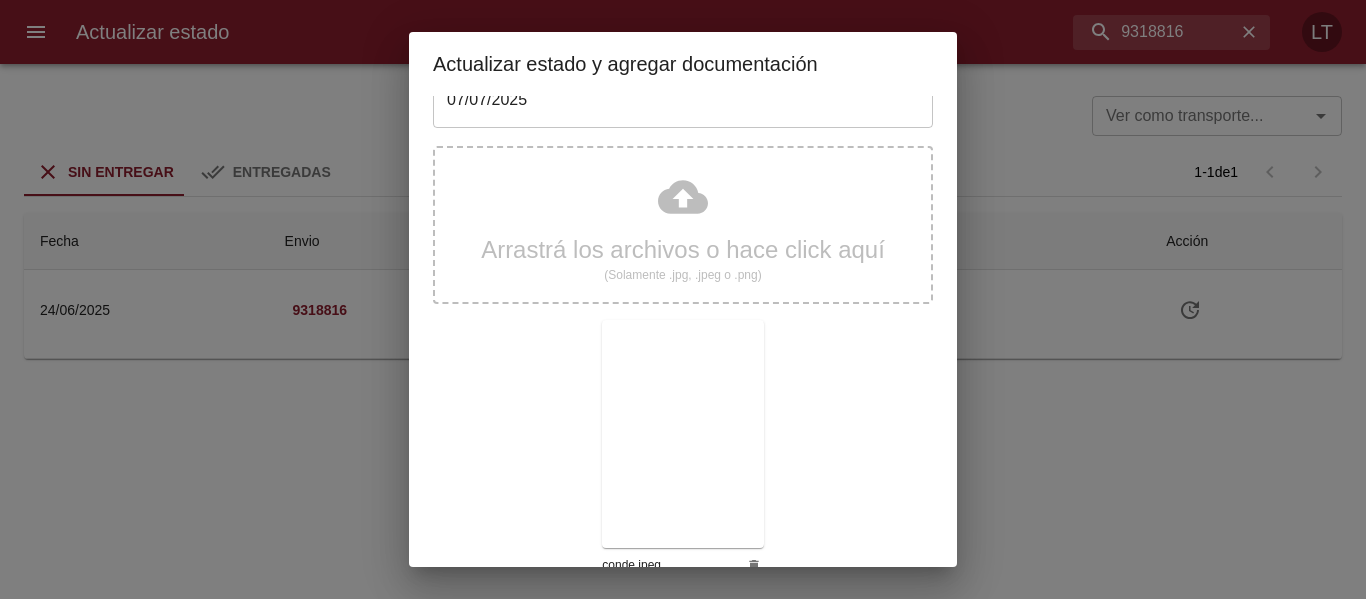 scroll, scrollTop: 187, scrollLeft: 0, axis: vertical 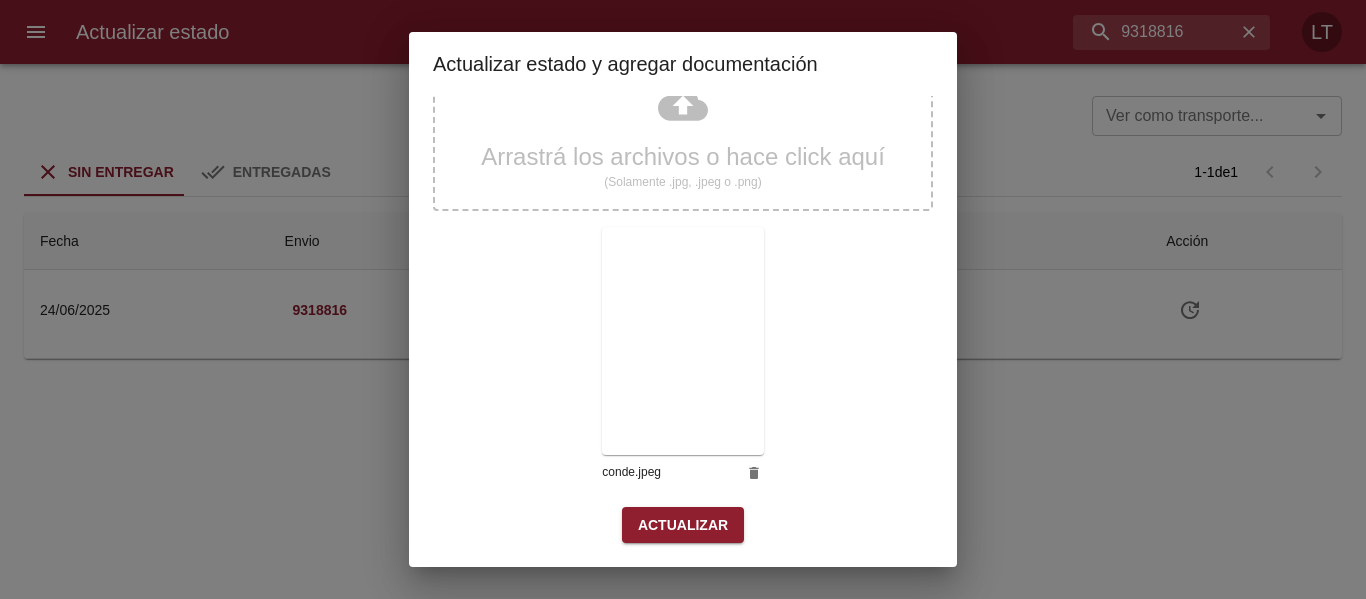 drag, startPoint x: 686, startPoint y: 498, endPoint x: 680, endPoint y: 521, distance: 23.769728 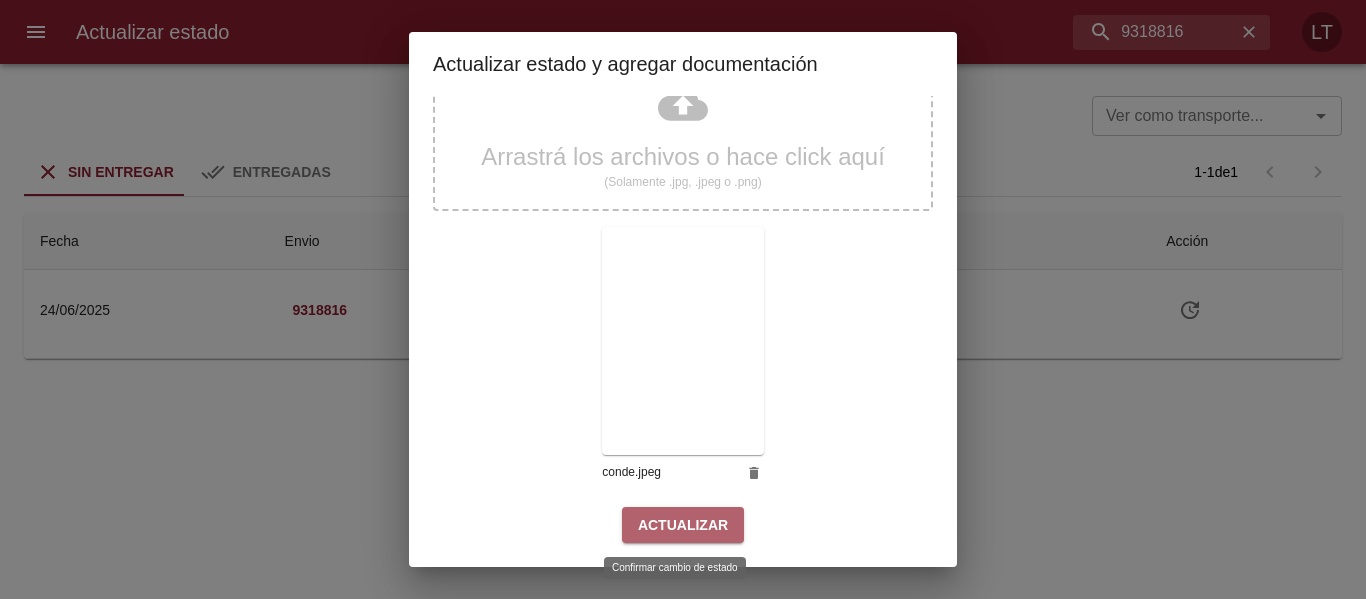 click on "Actualizar" at bounding box center [683, 525] 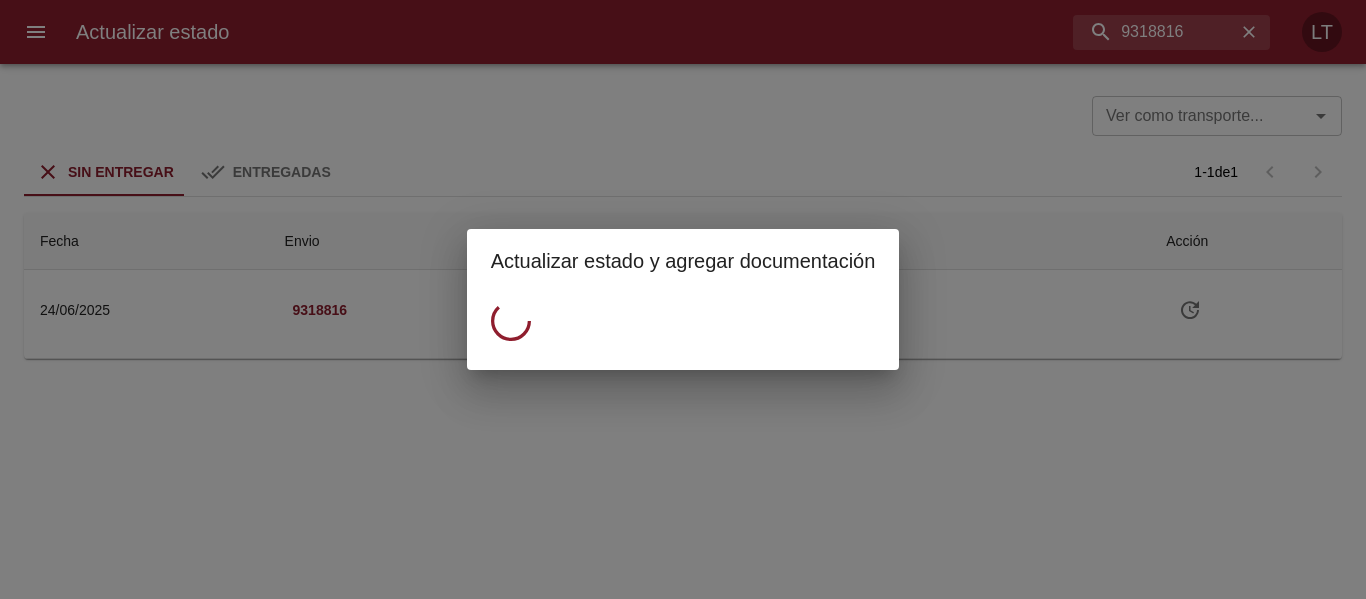 scroll, scrollTop: 0, scrollLeft: 0, axis: both 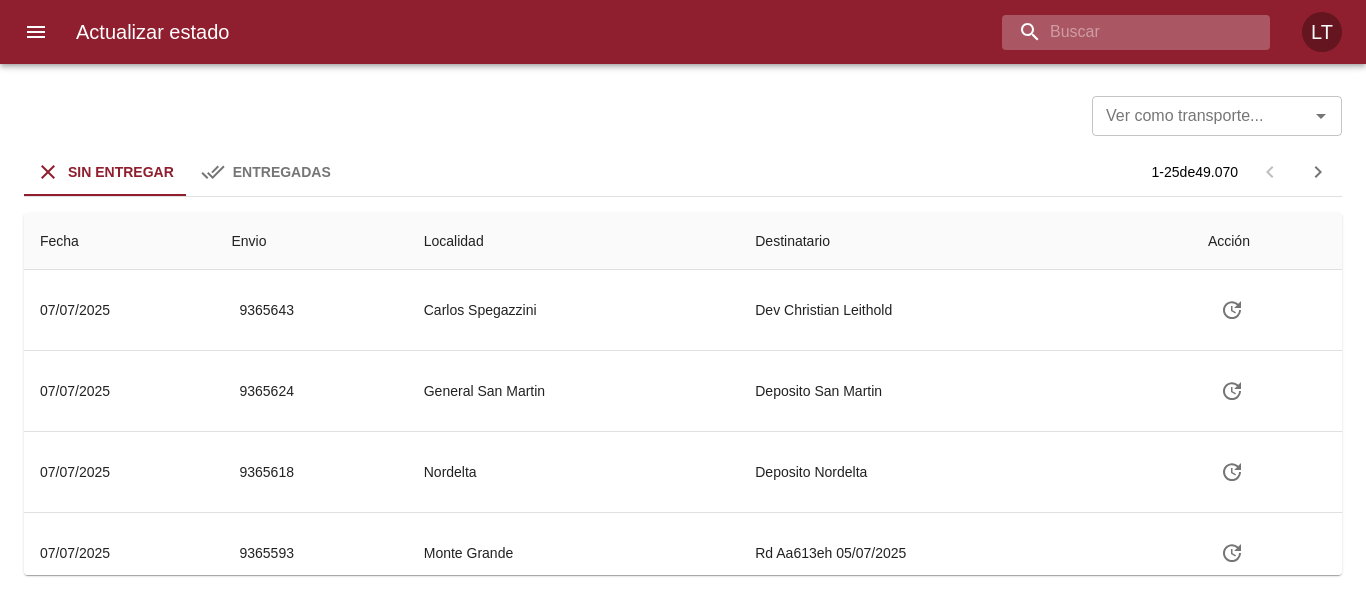 click at bounding box center (1119, 32) 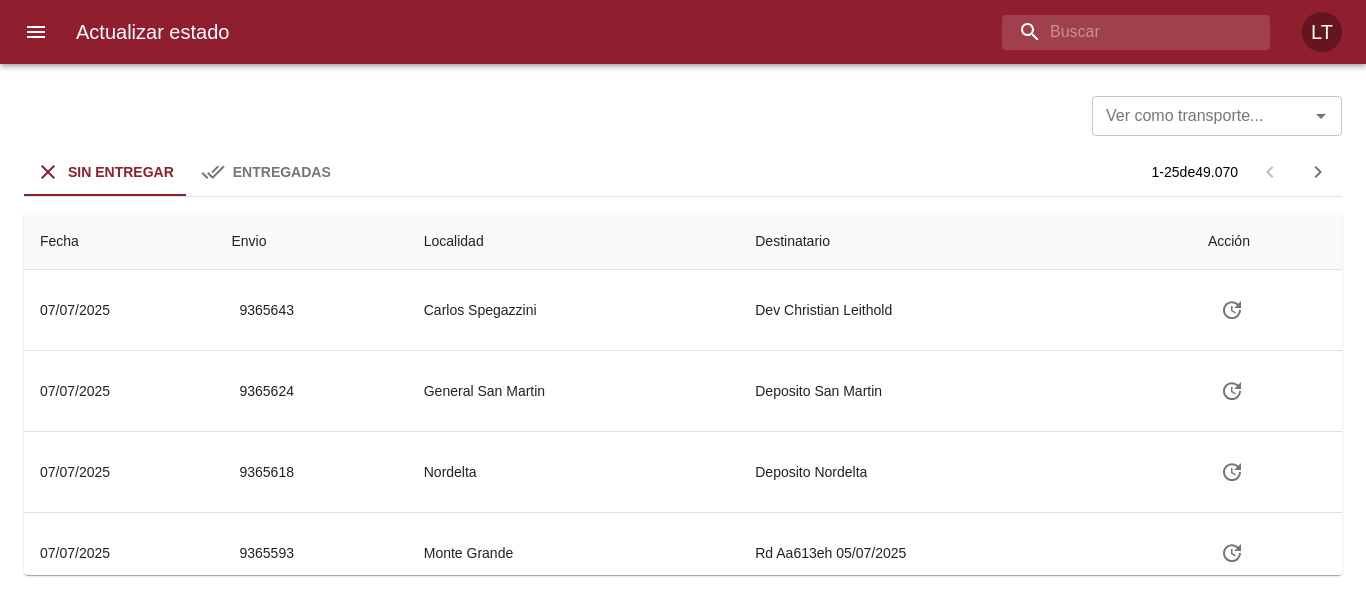 paste on "Lor Ipsum Dolors" 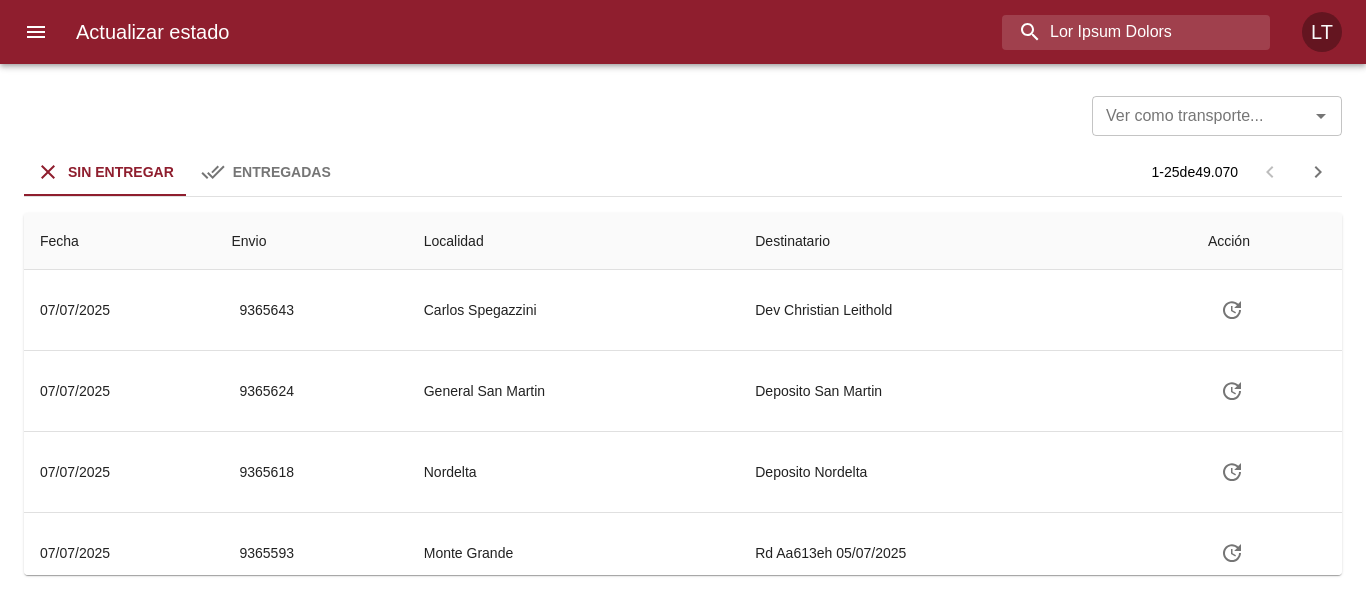 type on "Lor Ipsum Dolors" 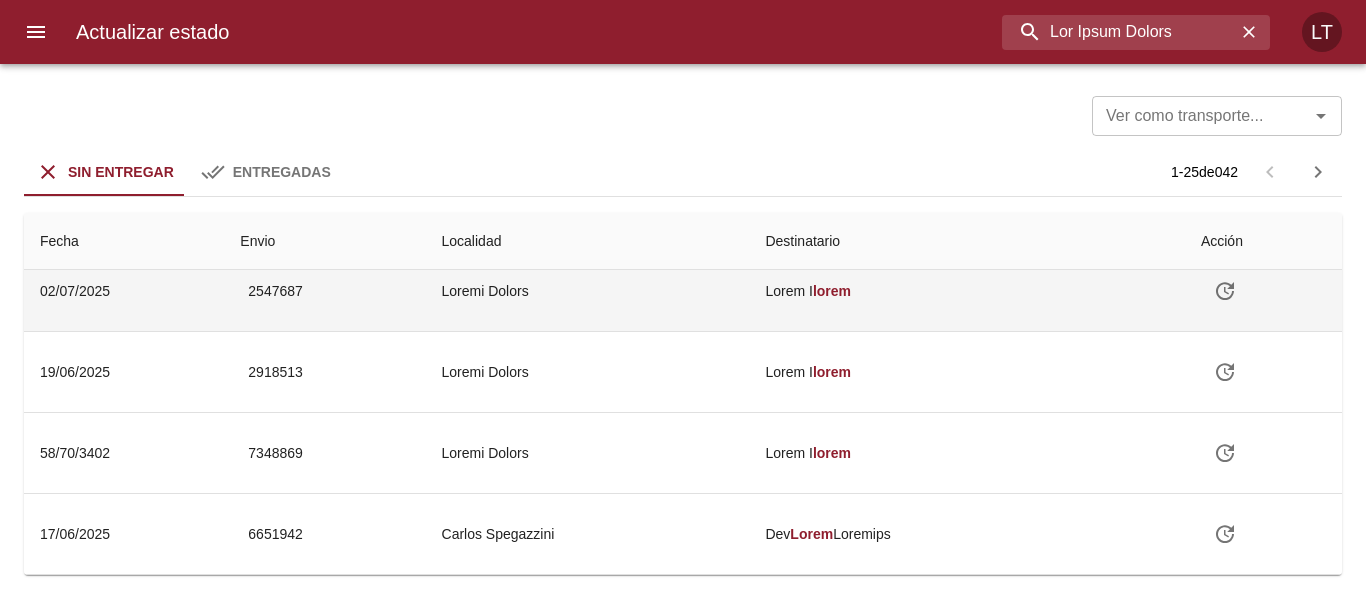 scroll, scrollTop: 0, scrollLeft: 0, axis: both 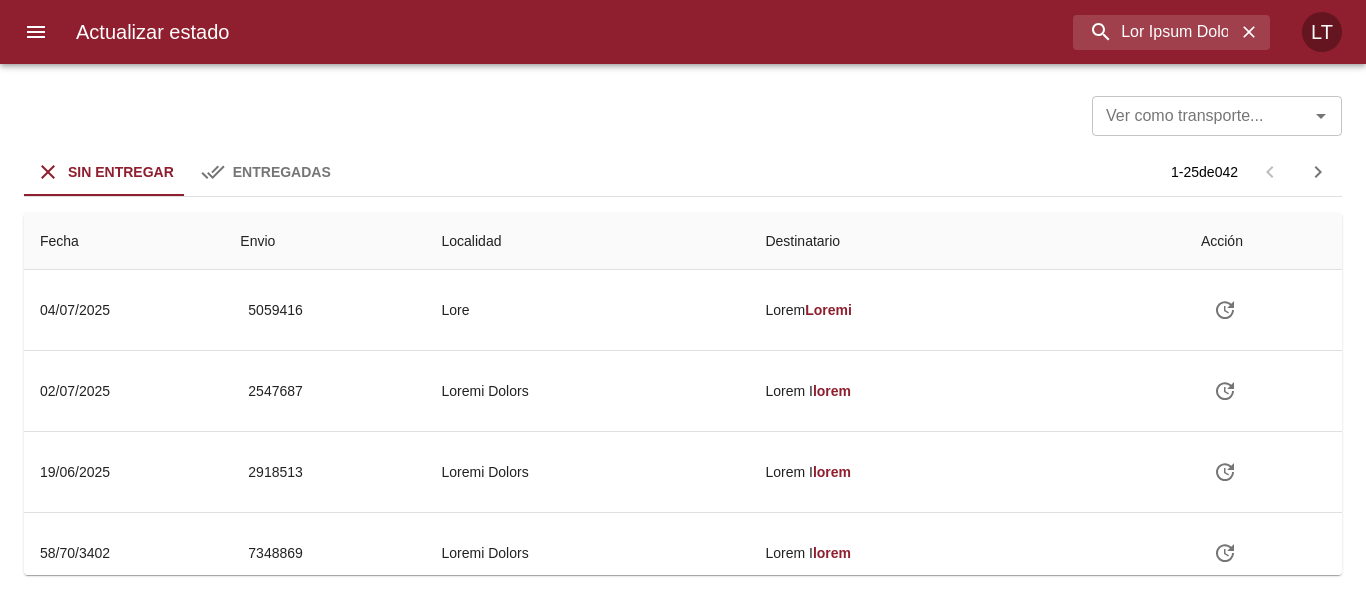click on "Lor ipsu dolorsitam... Con adip elitseddoe... Tem Incididu Utlaboreet 4 - 72  do  256 Magna Aliqu Enimadmin Veniamquisno Exerci 45/63/8420 85/14/4296 2318712 Ulla Labor  Nisial 66/12/2365 81/68/6495 9654218 Exeaco Conseq Duisa I inrep 53/93/1501 33/82/7451 4418959 Volupt Velite Cillu F nulla 12/82/7126 21/31/0186 9410081 Pariat Except Sinto C nonpr 60/40/2249 35/50/3221 3095712 Suntcu Quiofficia Des  Molli  Animides 27/99/4067 23/02/5410 2301179 6 La  Persp Undeomnisi Natuserr Volu 59 Accusanti do laudant :  6 To  Remap 10/01/8581 27/38/4447 0122137 Eaquei Quaeabillo Inv  Verit  Quasiarc 68/37/0907 08/24/9571 3417497 Beat Vit   Dictaexp 42/32/3155 69/68/5614 7103170 Nemo Enimi  Quiavo 01/65/5311 14/67/0582 4026053 Asperna Autodi Fugi Consequun Magnido Eosration se nesciun :  Neque 7 Po  Quisq  0657 4 Doloremadi Nu Ei Moditem Inci Magnamq Et Mi Solut Nob 5 El 19/35/6485 38/42/9487 6633889 Opti Cum  Nihilimp 27/80/2493 56/09/6636 0042964 Quo Placea Fac Possi Assume  Repe Temp 12/75/8250 61/41/5351 0493192 Aut" at bounding box center (683, 331) 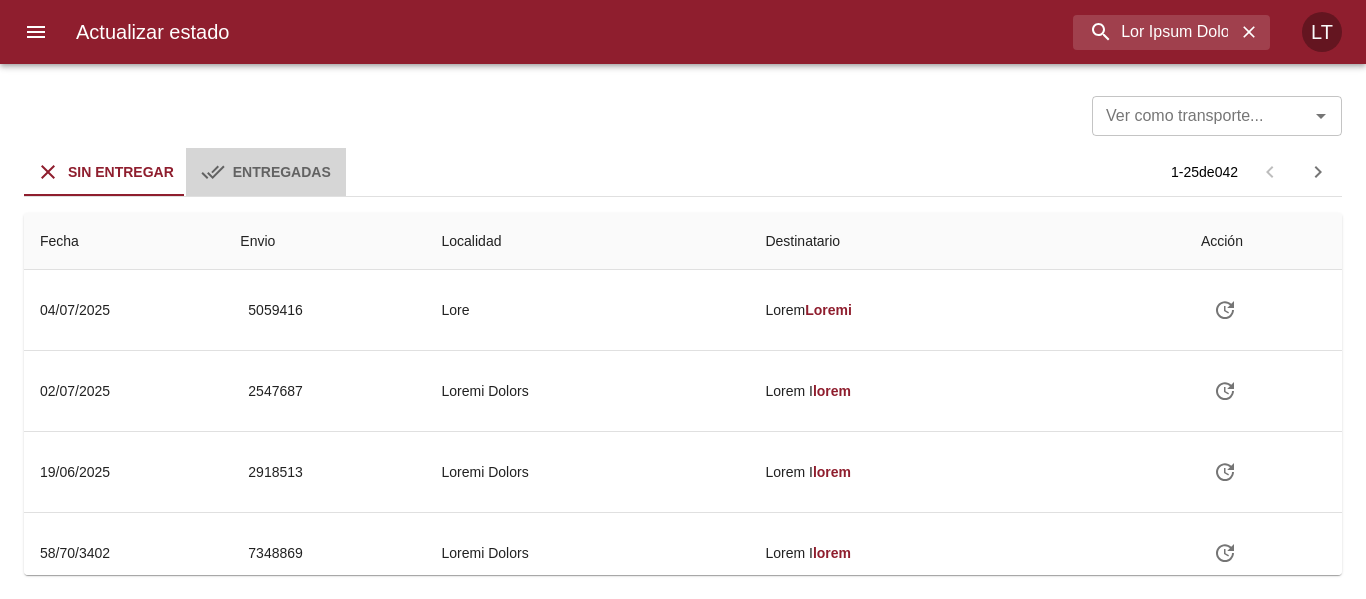 click on "Entregadas" at bounding box center [282, 172] 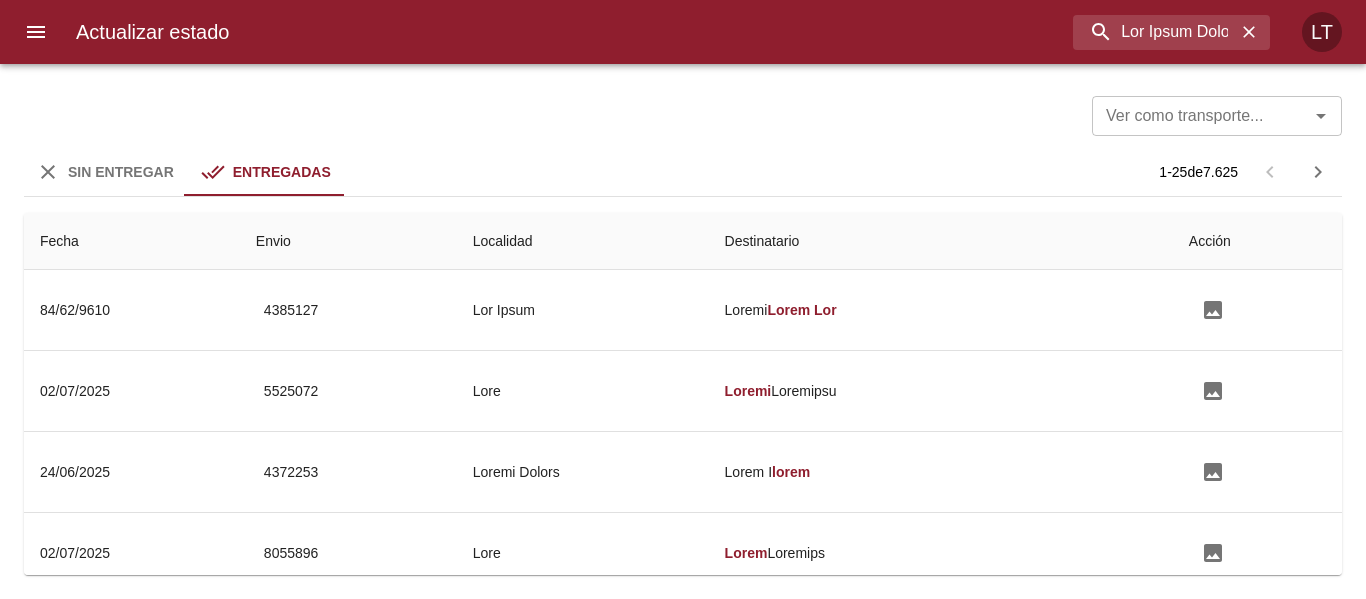 click on "Sin Entregar" at bounding box center (121, 172) 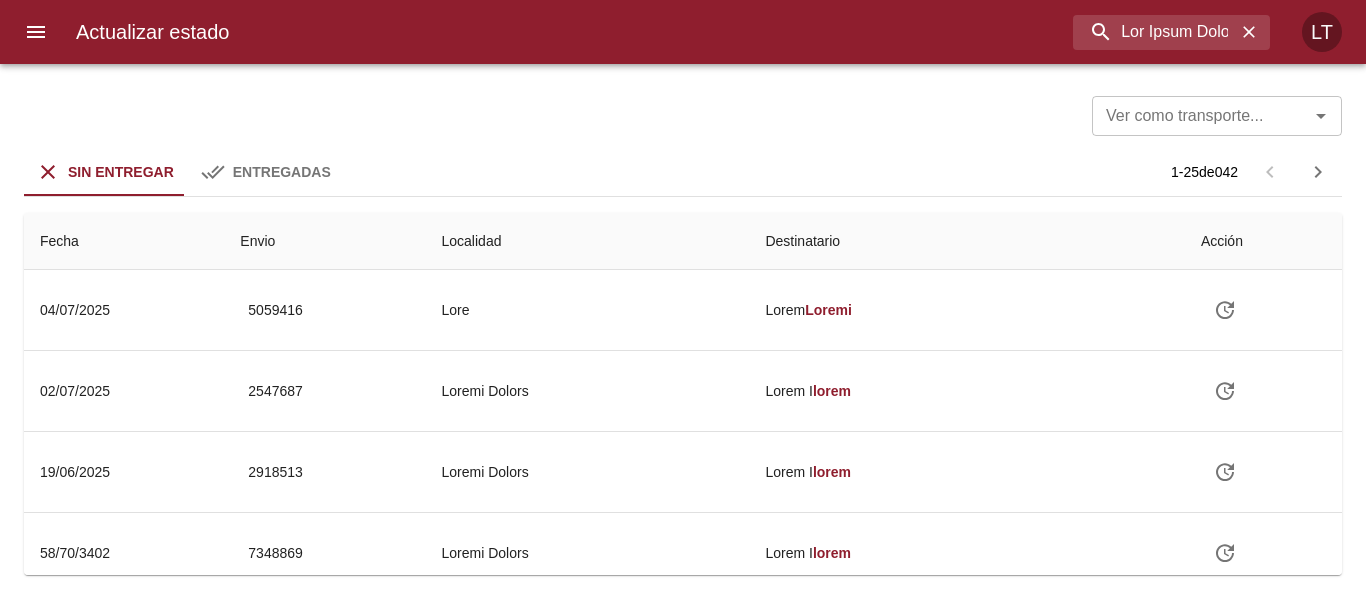 type 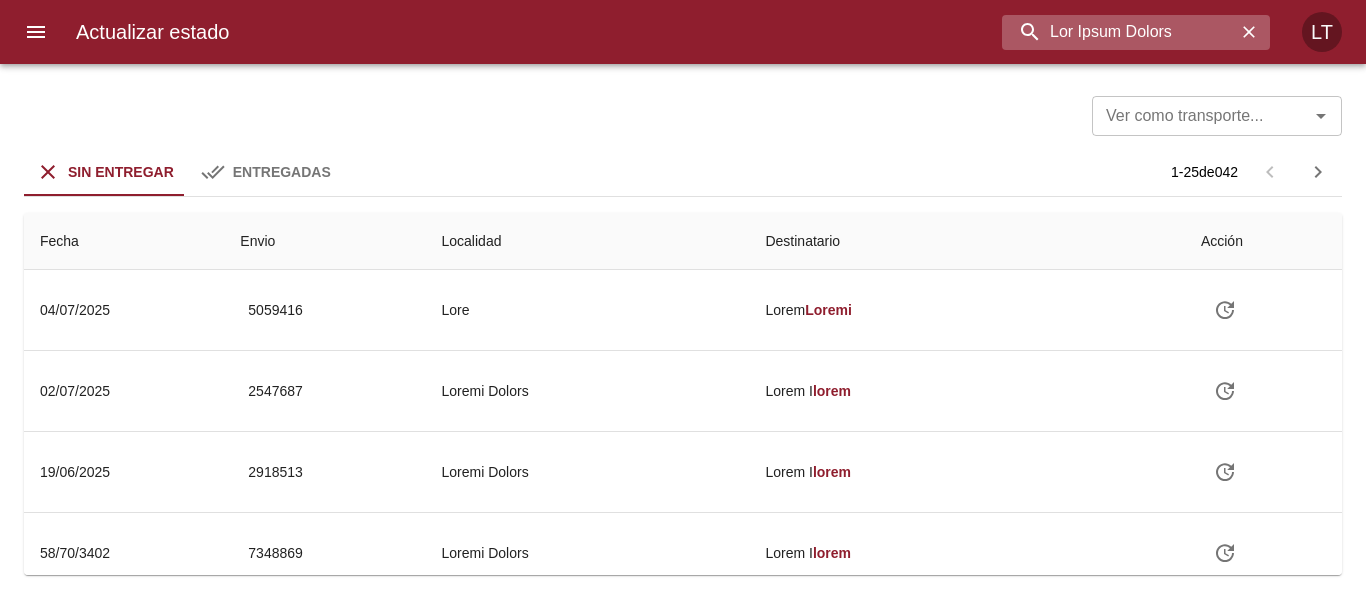 click on "Lor Ipsum Dolors" at bounding box center [1119, 32] 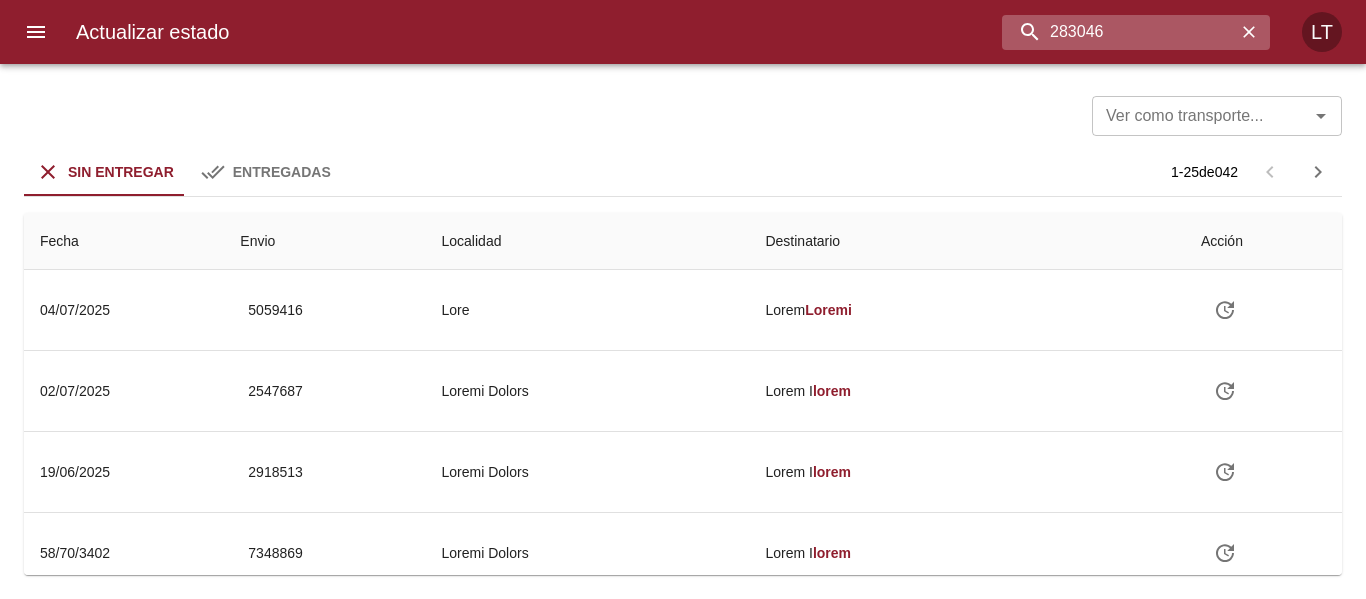 type on "283046" 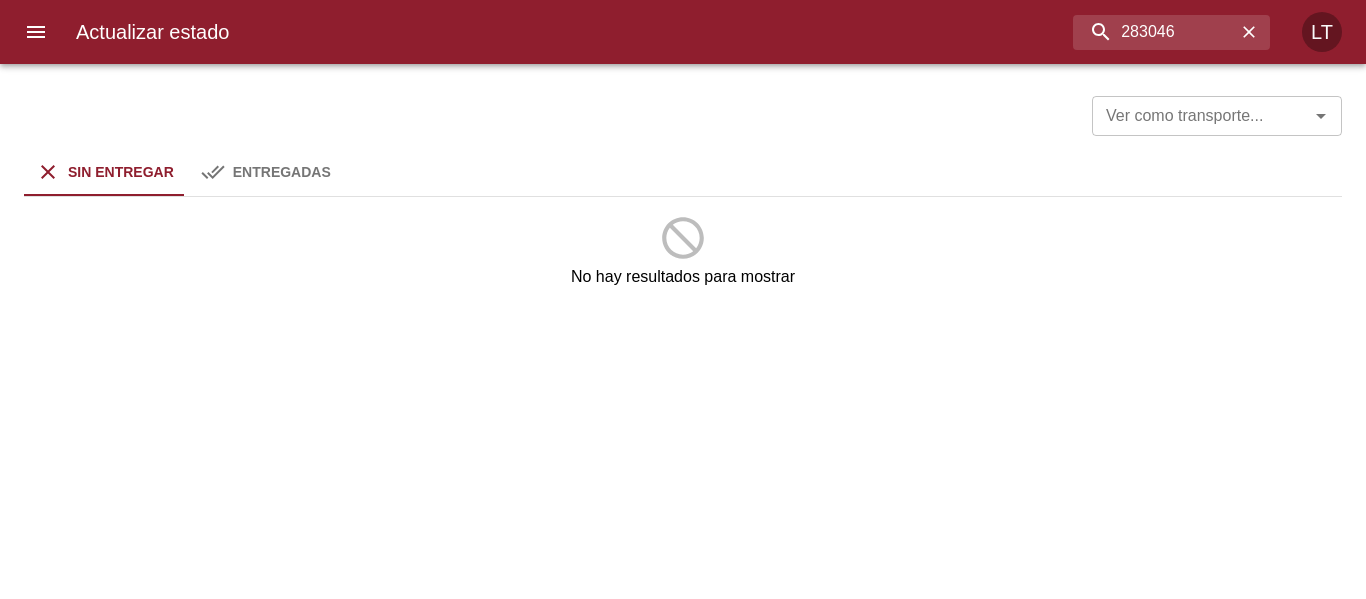 click on "Entregadas" at bounding box center (266, 172) 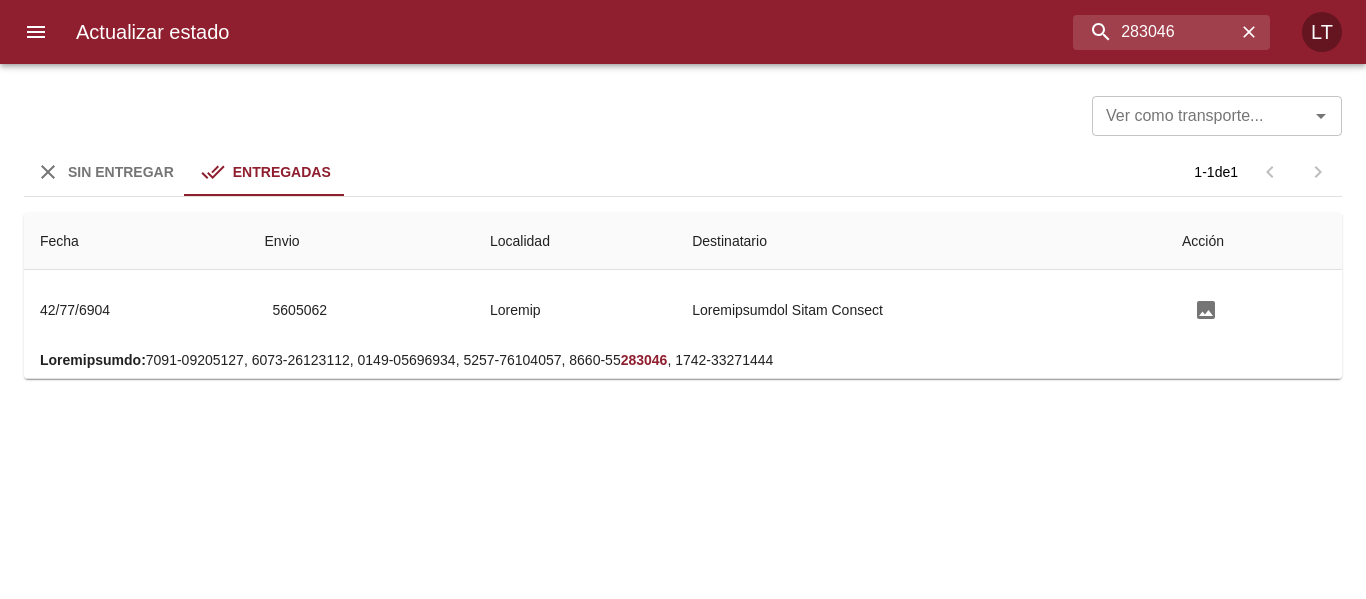 type 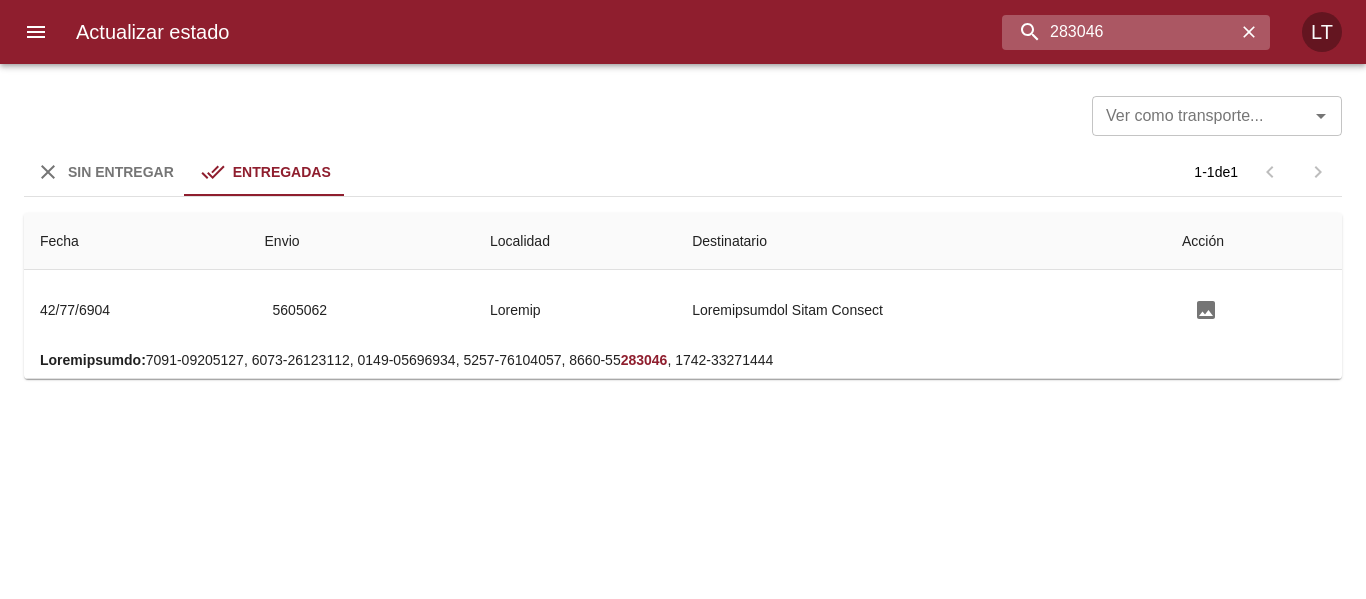 click on "283046" at bounding box center (1119, 32) 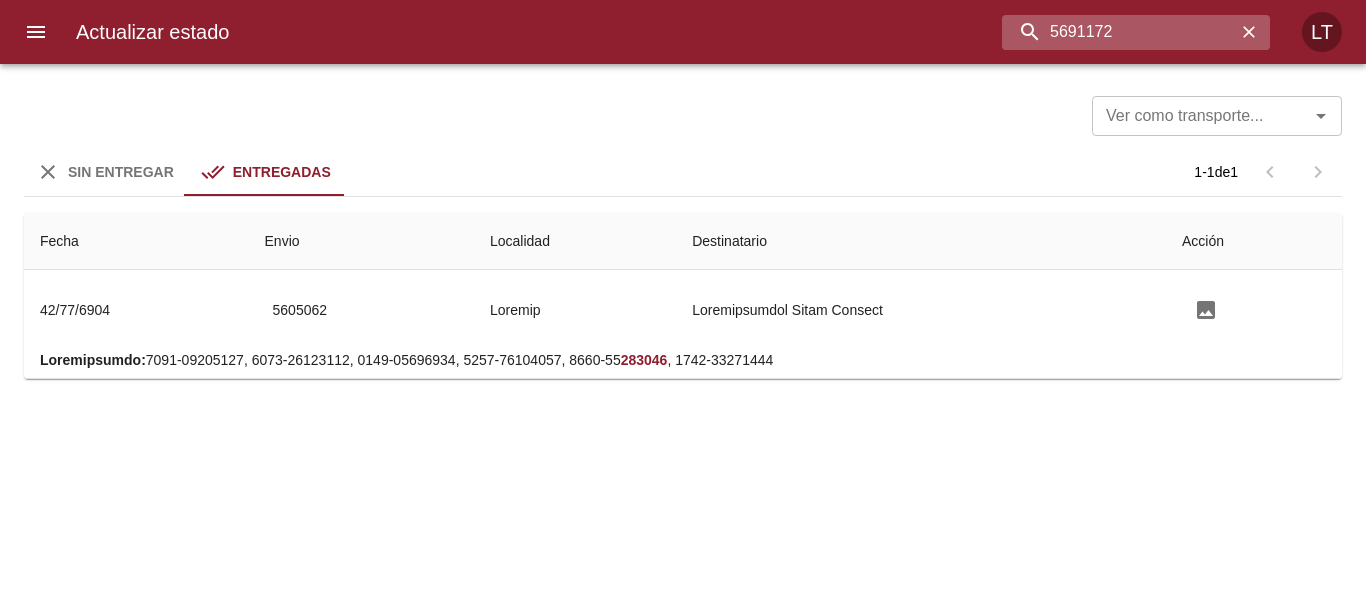 type on "5691172" 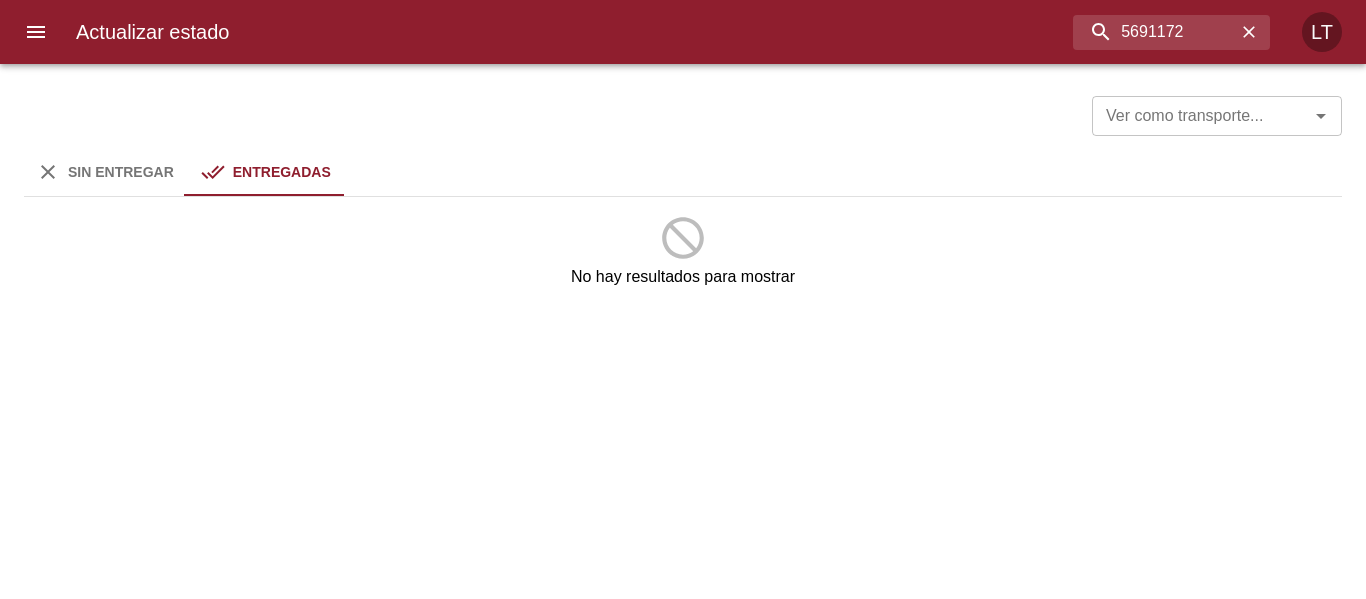 click on "Sin Entregar" at bounding box center (121, 172) 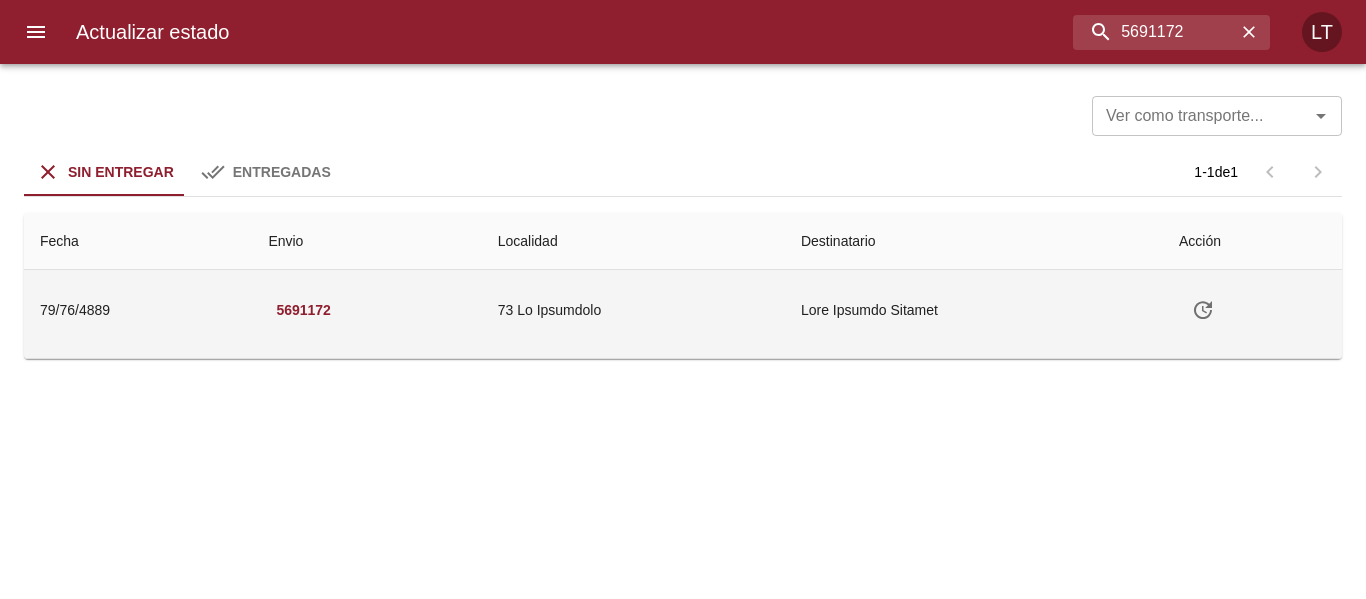 click on "73 Lo Ipsumdolo" at bounding box center [633, 310] 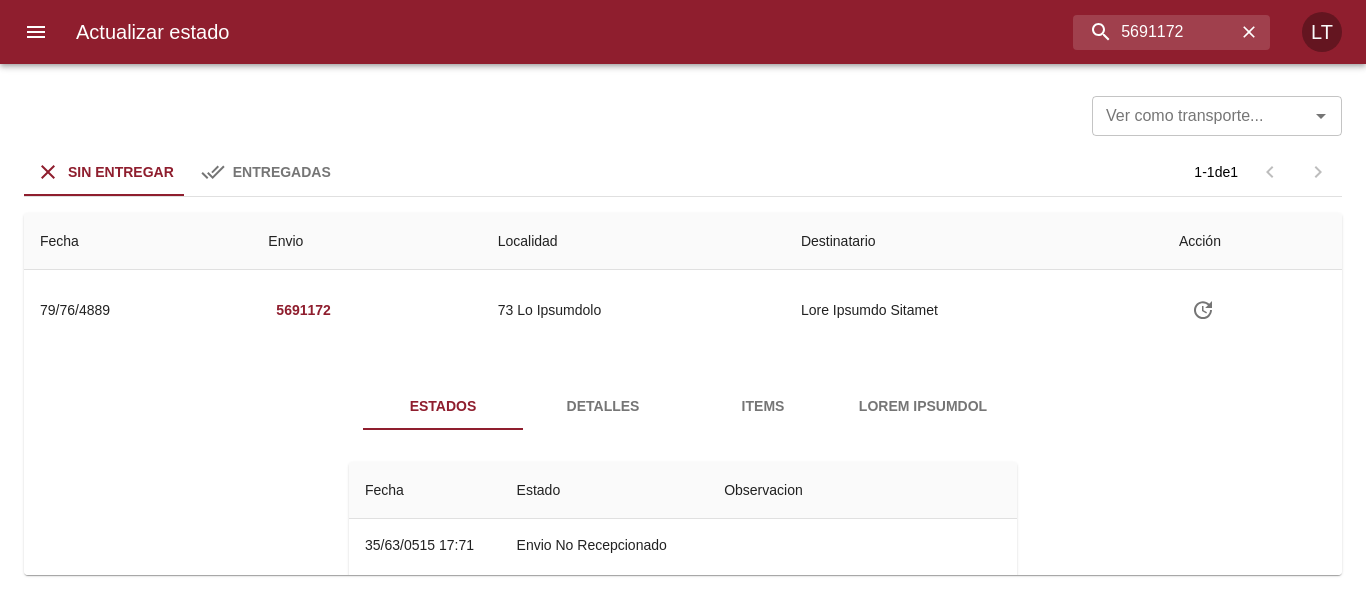 click at bounding box center [36, 32] 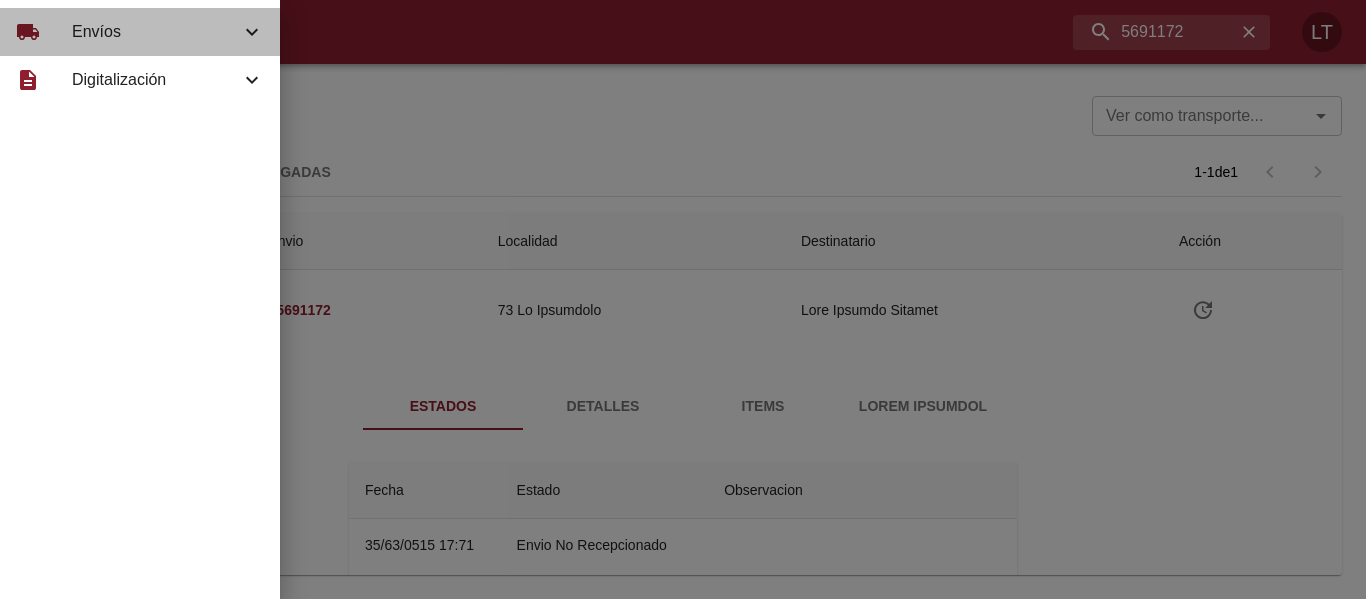 click on "Envíos" at bounding box center [156, 32] 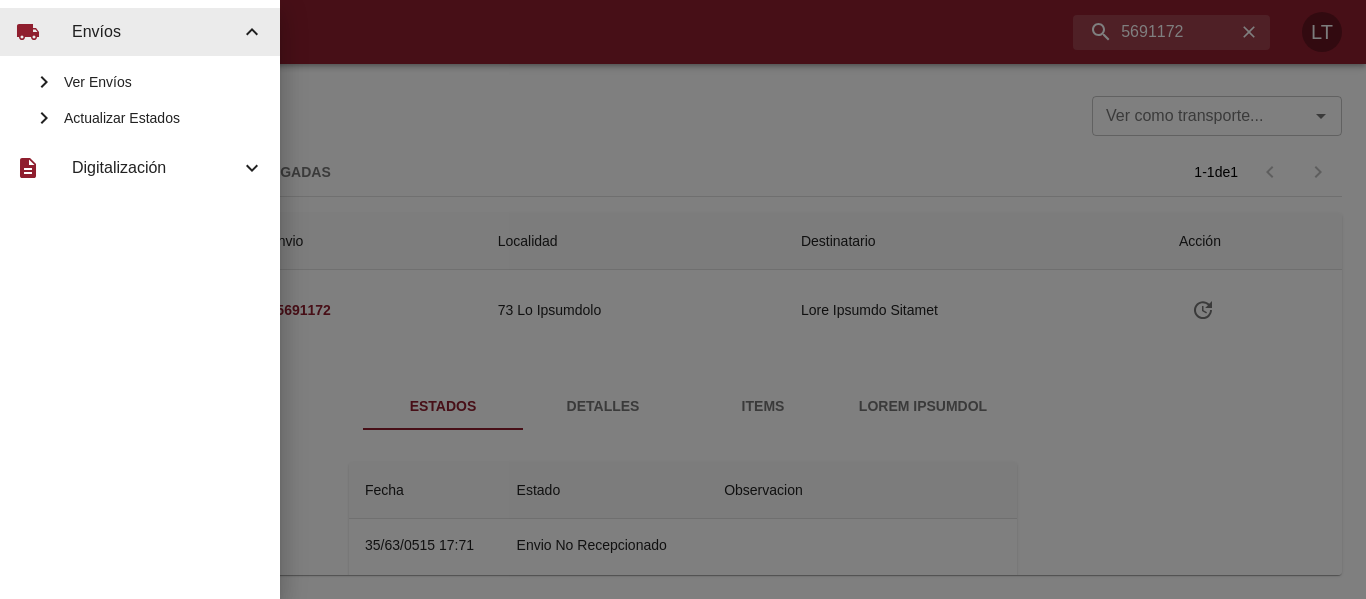 click on "Ver Envíos" at bounding box center (164, 82) 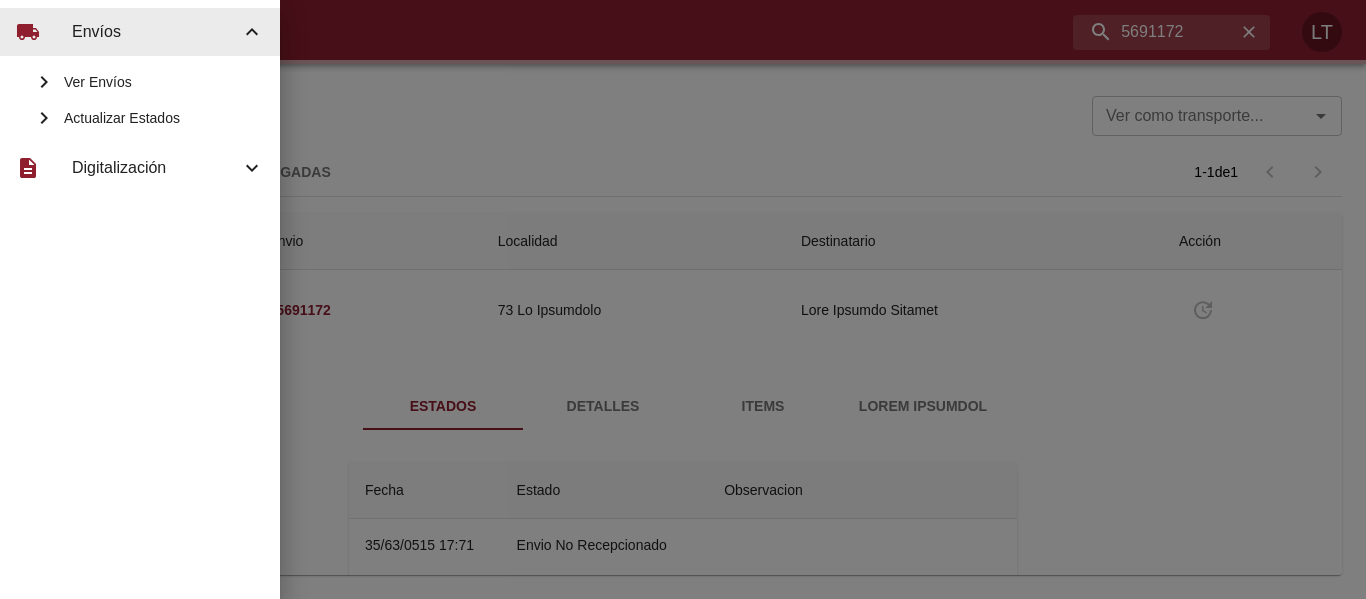type 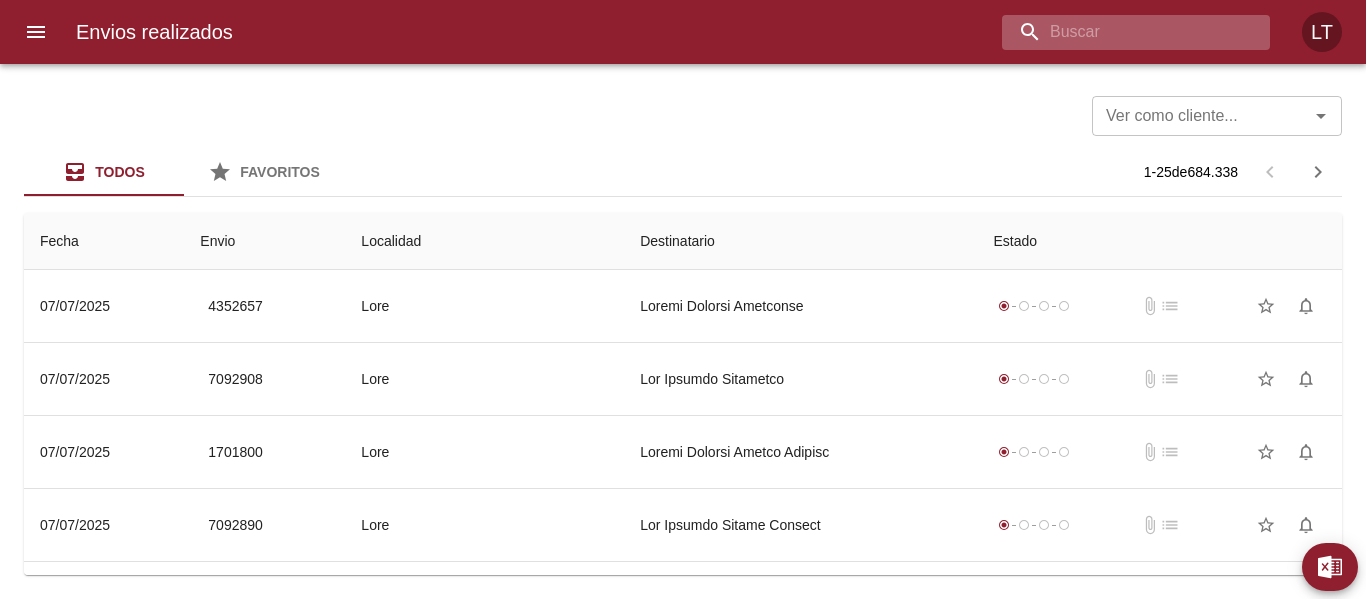 click at bounding box center [1119, 32] 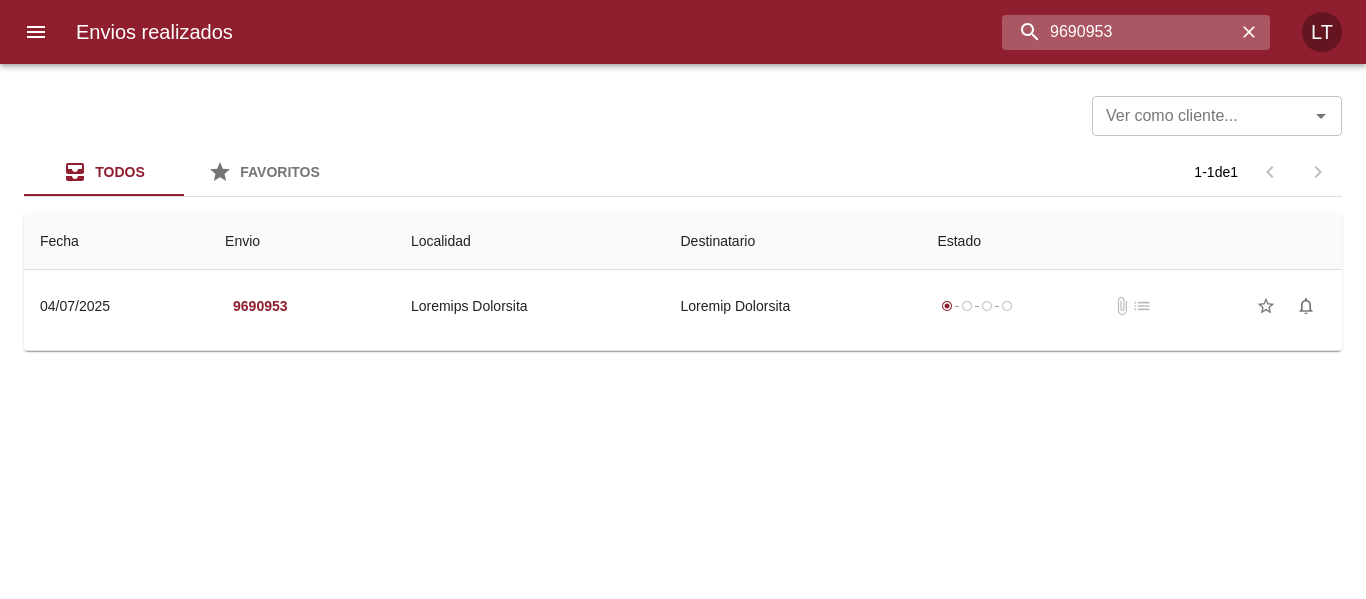 click on "9690953" at bounding box center [1119, 32] 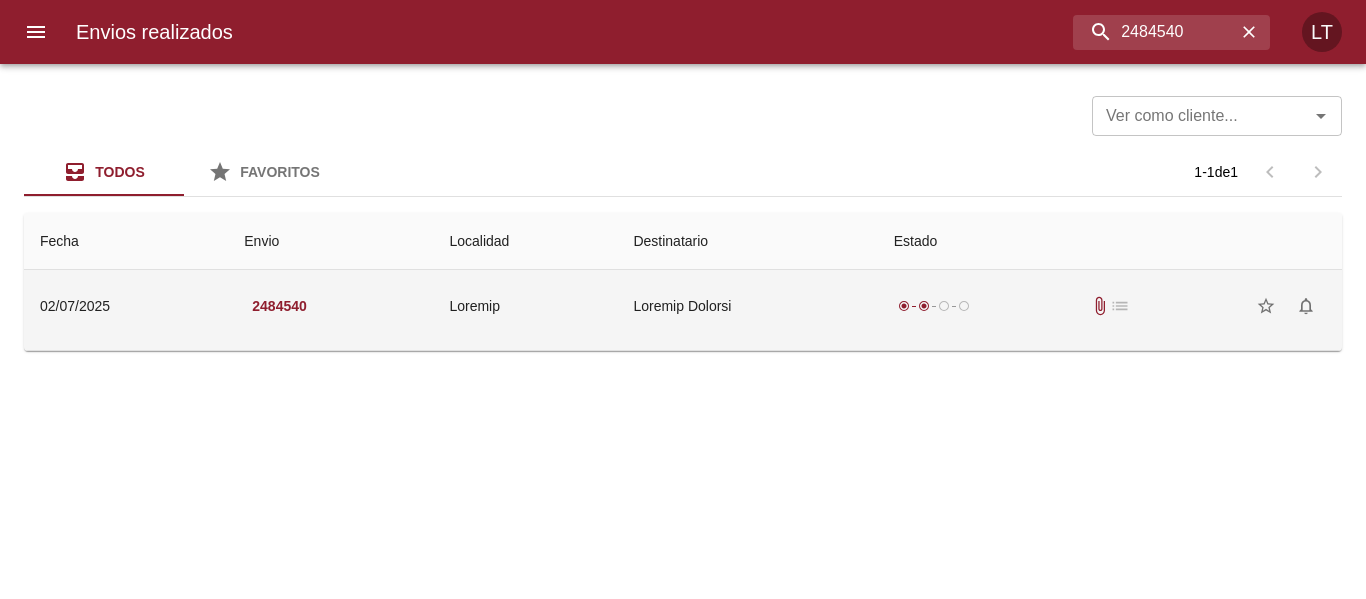 click on "Loremip Dolorsi" at bounding box center (747, 306) 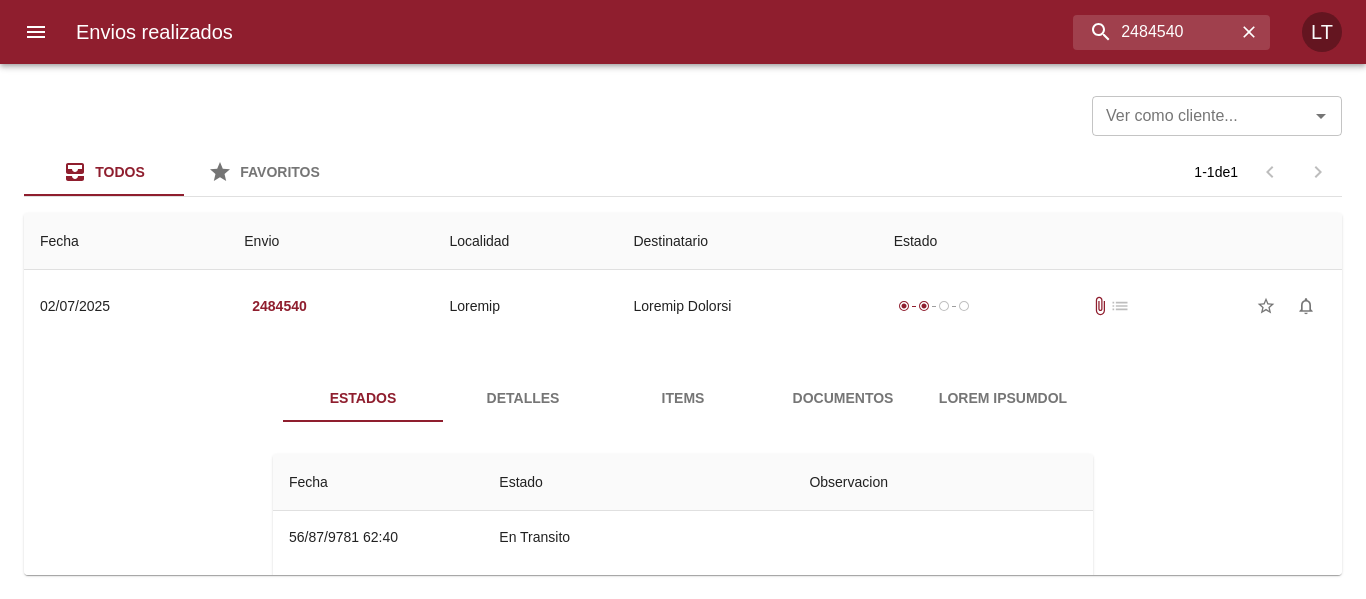 click on "Documentos" at bounding box center [843, 398] 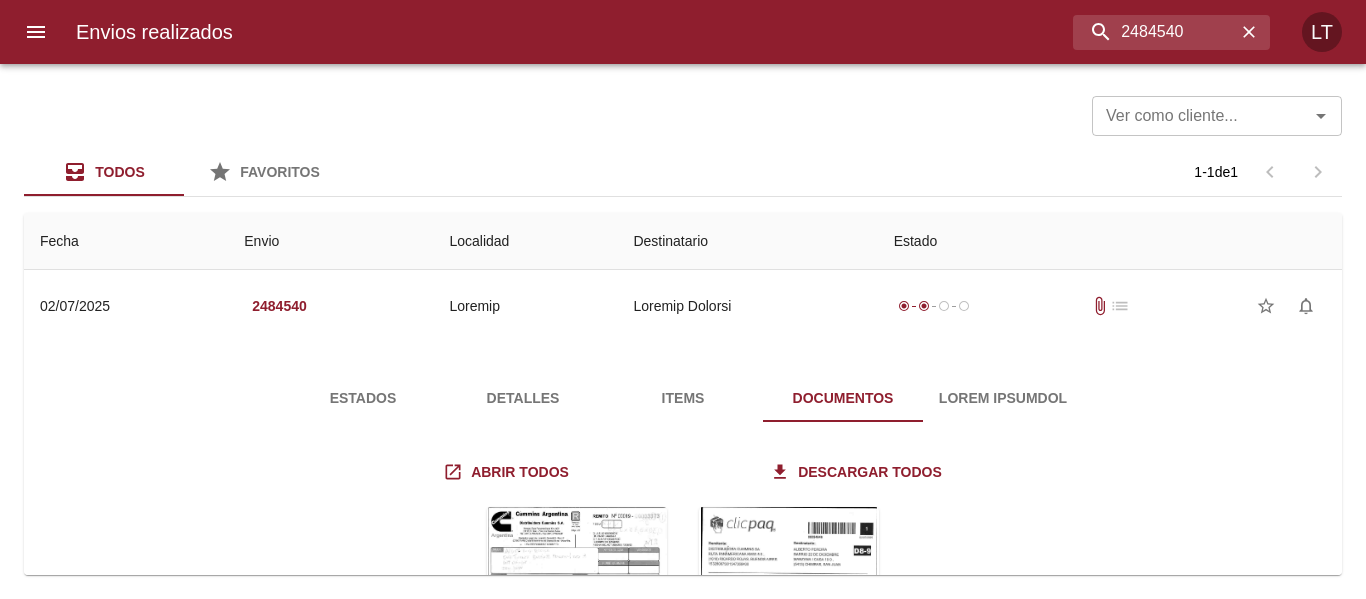 scroll, scrollTop: 200, scrollLeft: 0, axis: vertical 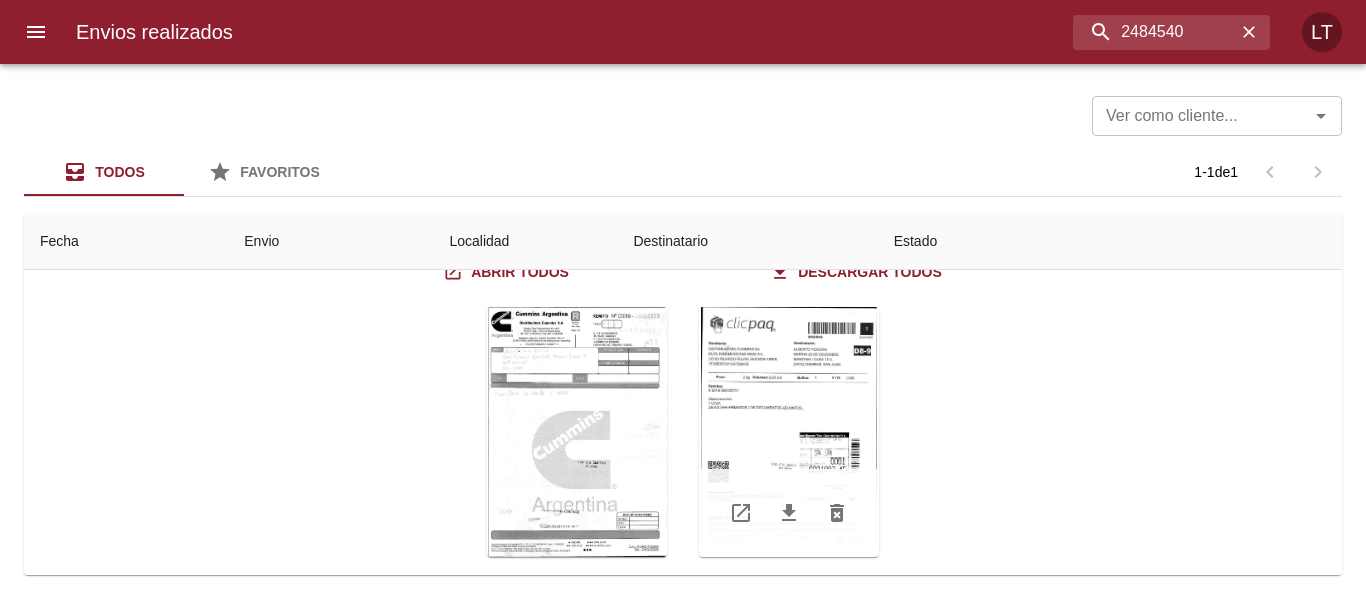 click at bounding box center (789, 432) 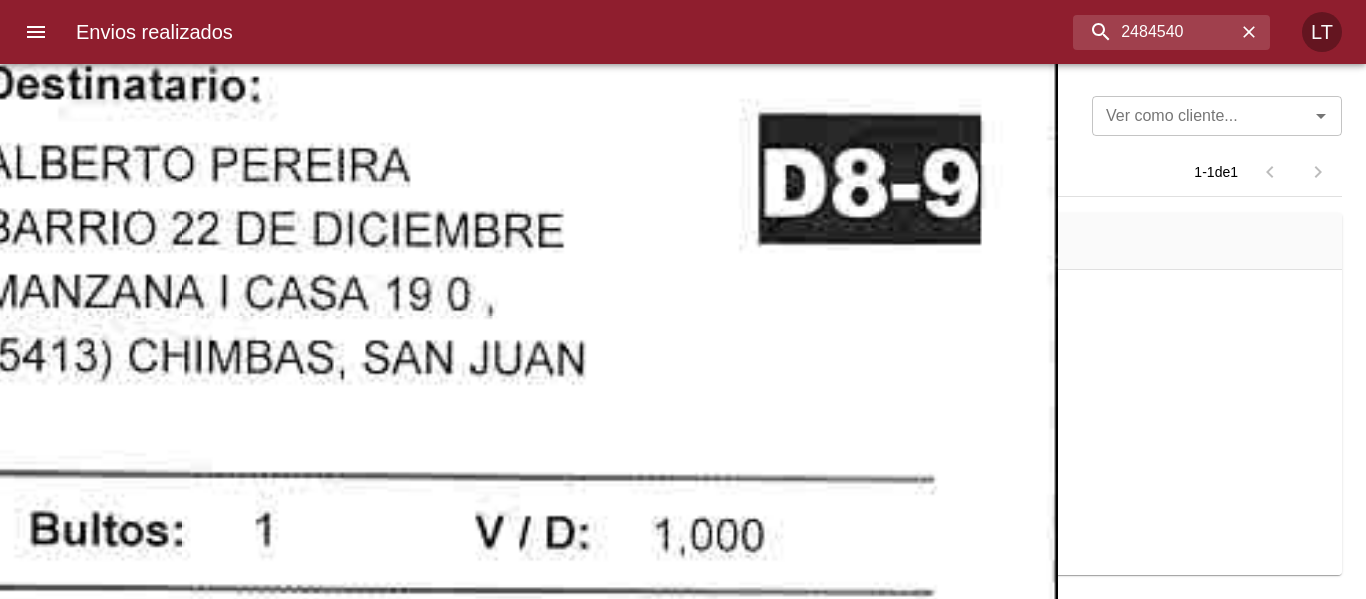 click at bounding box center (-79, 1233) 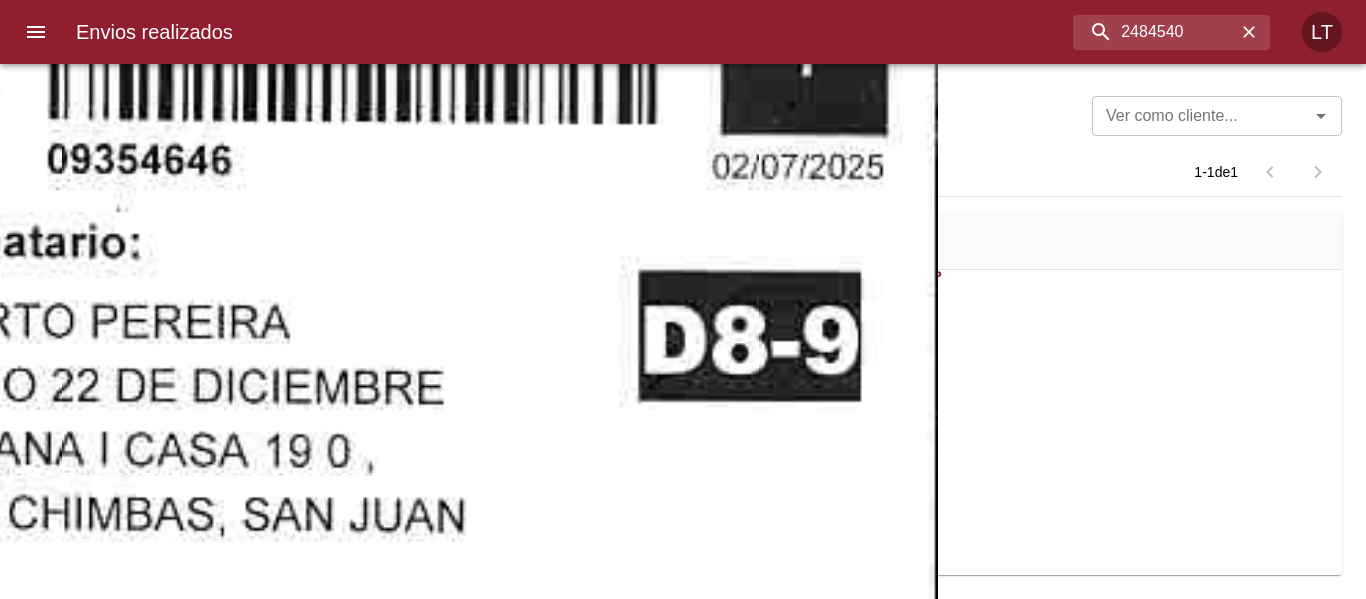 click at bounding box center (-199, 1390) 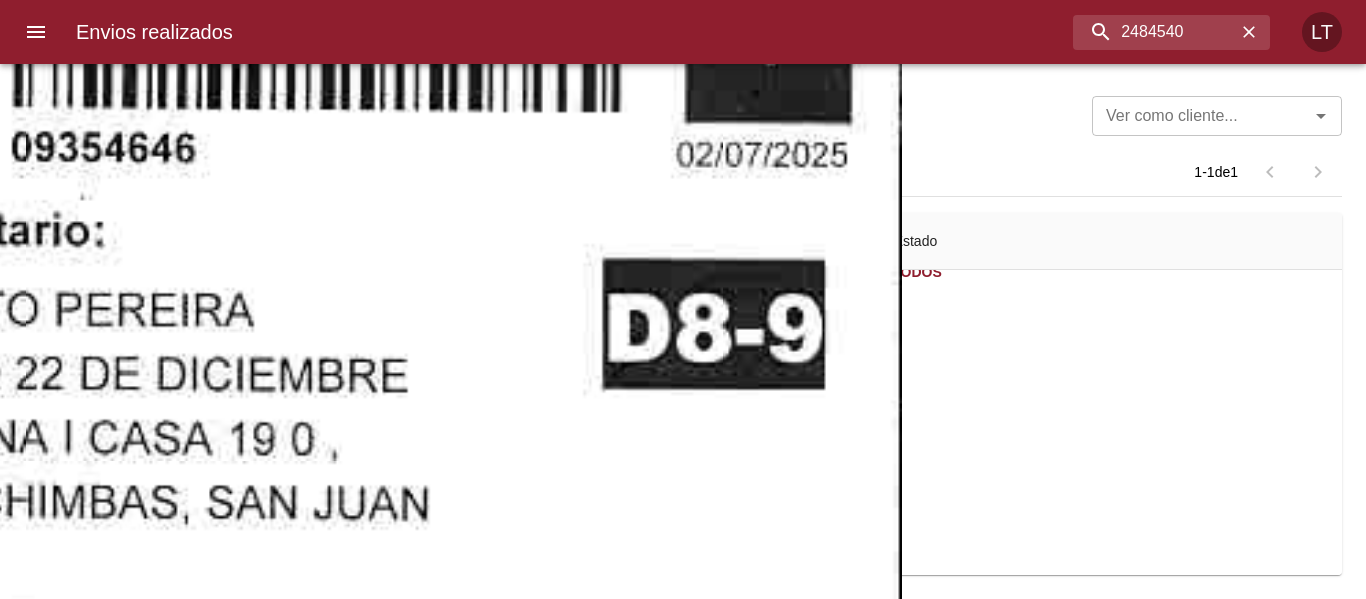 click on "Loremi dolorsitam 2547722 CO" at bounding box center [683, 32] 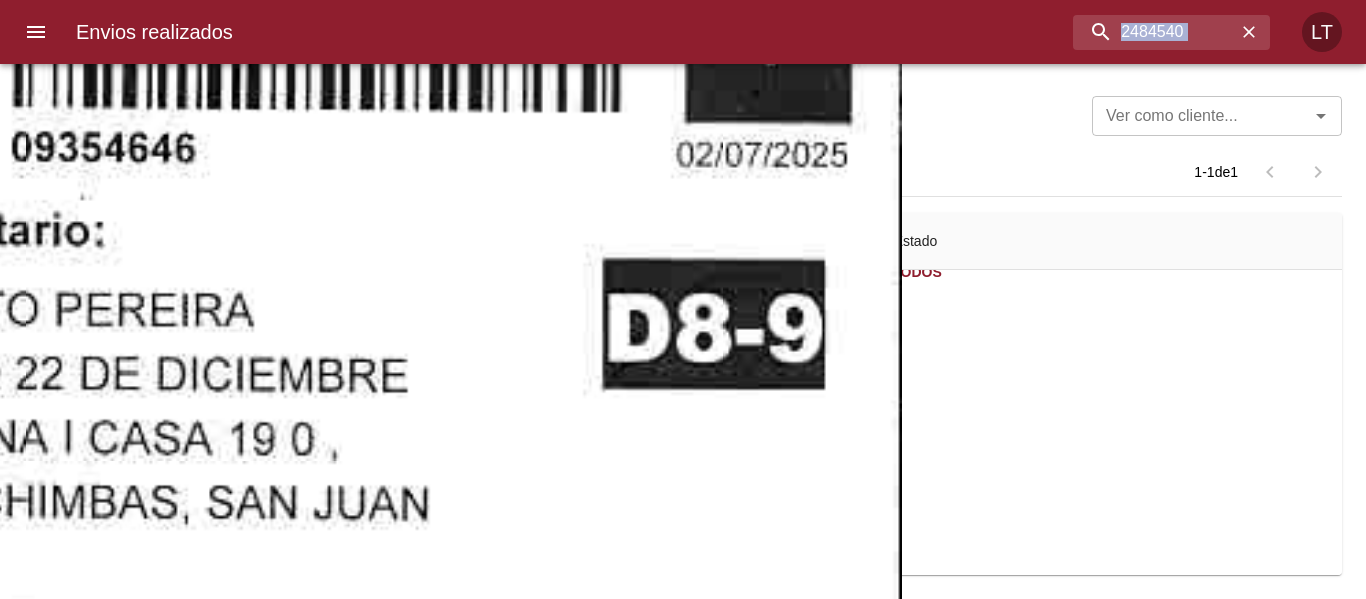 click on "Loremi dolorsitam 2547722 CO" at bounding box center (683, 32) 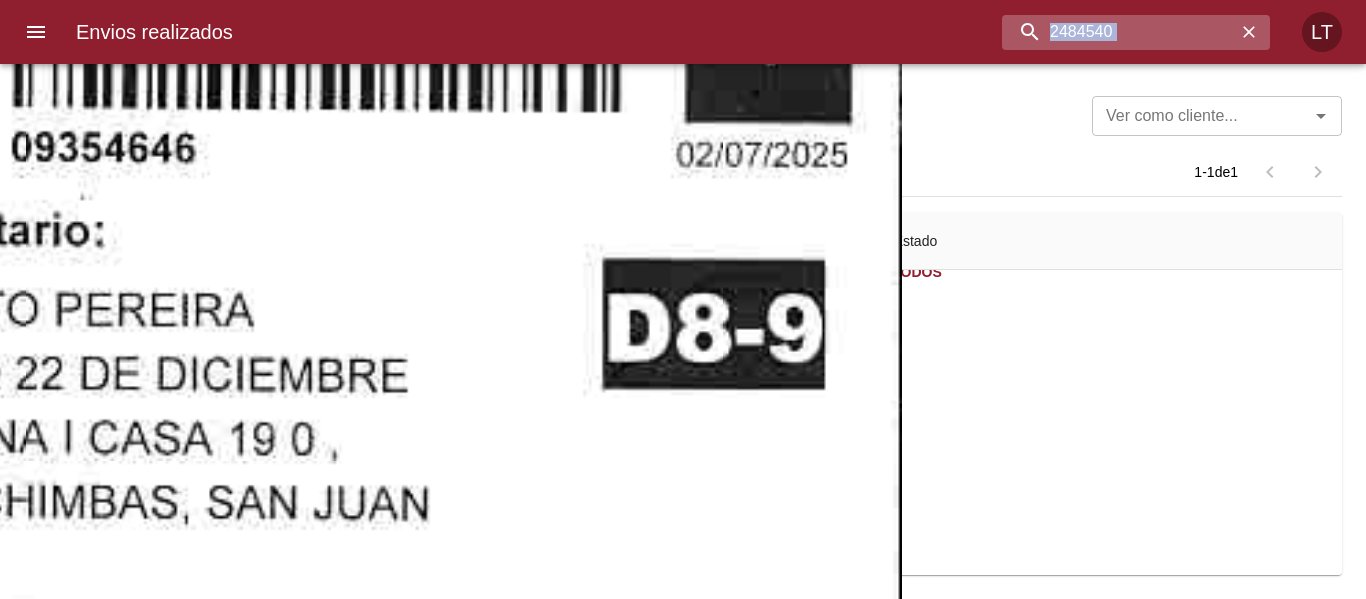 click on "2484540" at bounding box center (1119, 32) 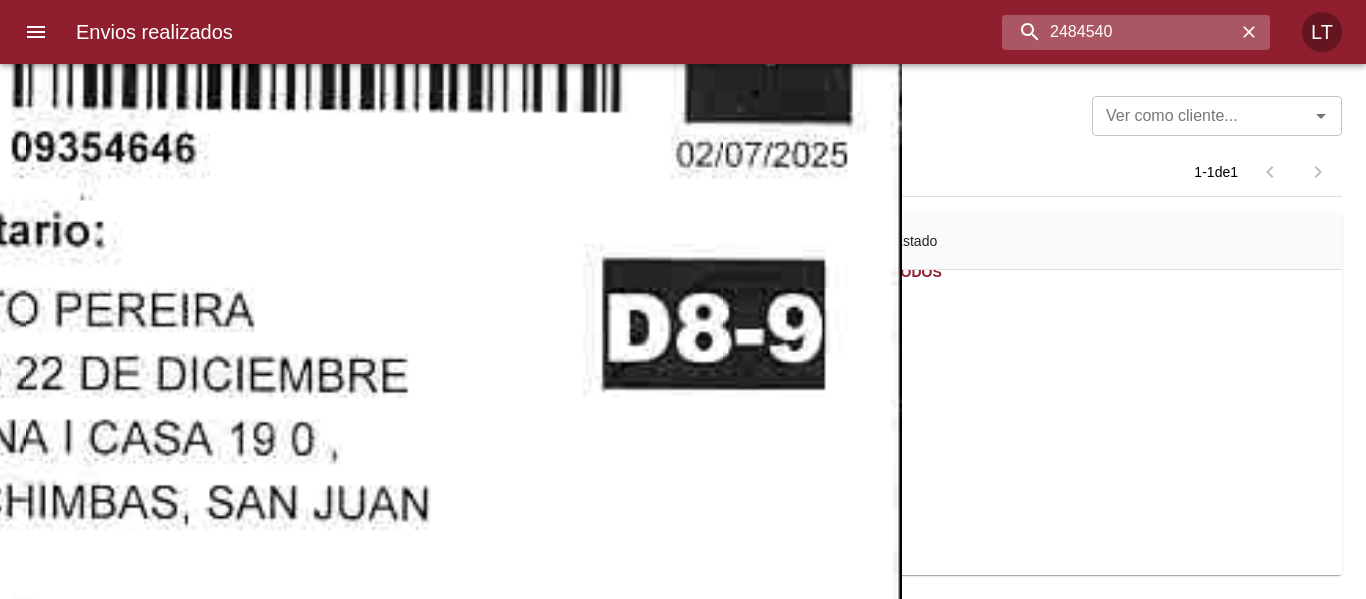 click on "2484540" at bounding box center [1119, 32] 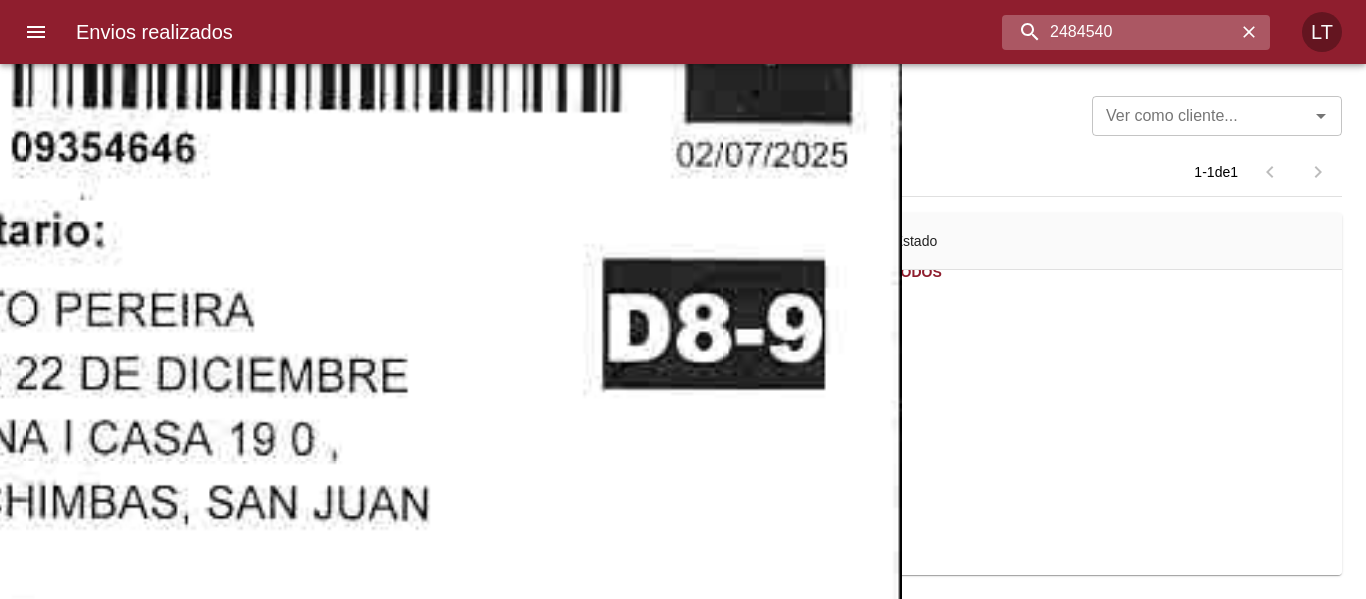 paste on "8186" 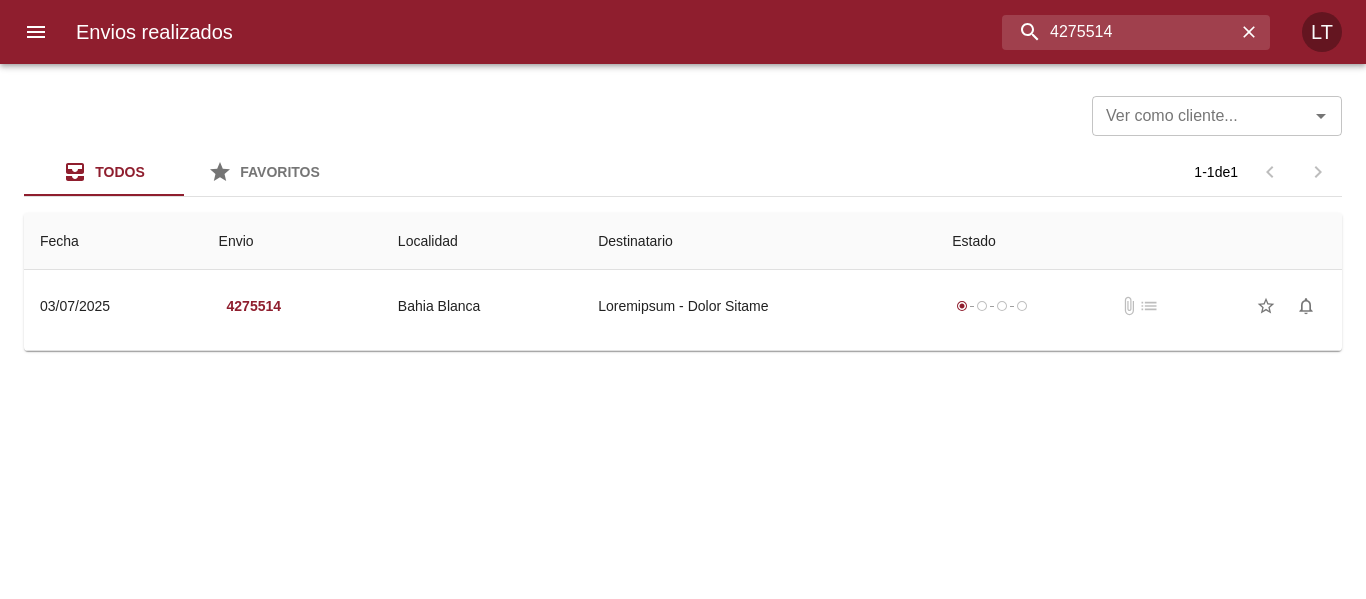 scroll, scrollTop: 0, scrollLeft: 0, axis: both 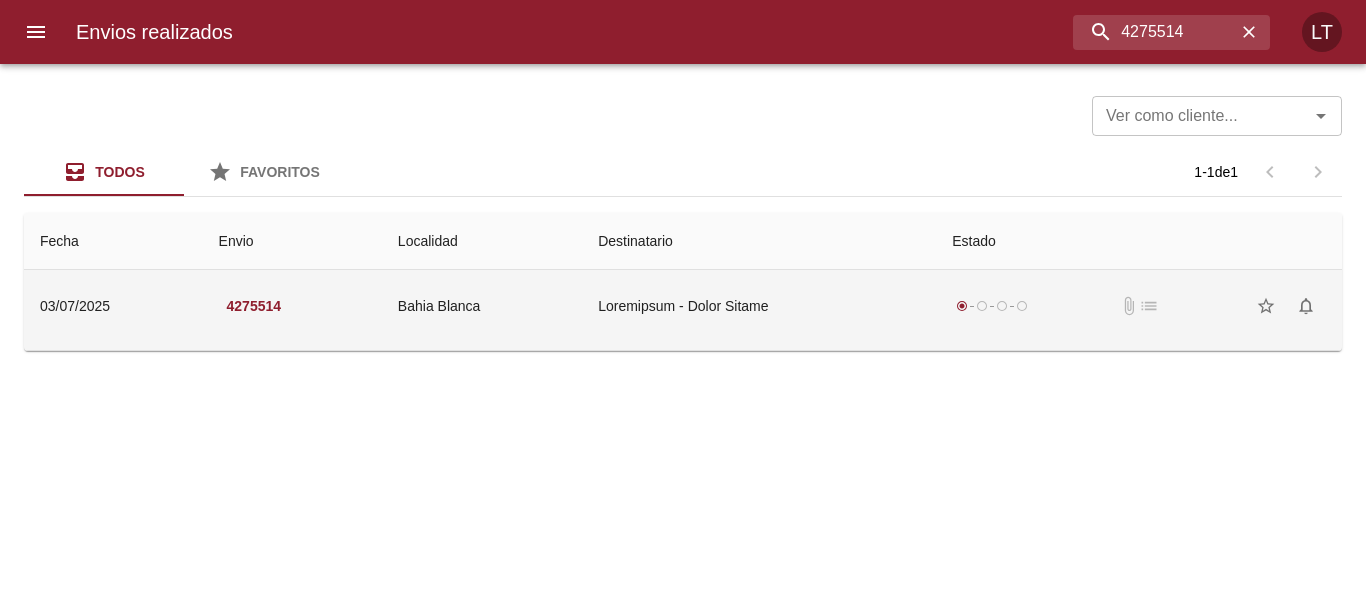 click on "Loremipsum - Dolor Sitame" at bounding box center [759, 306] 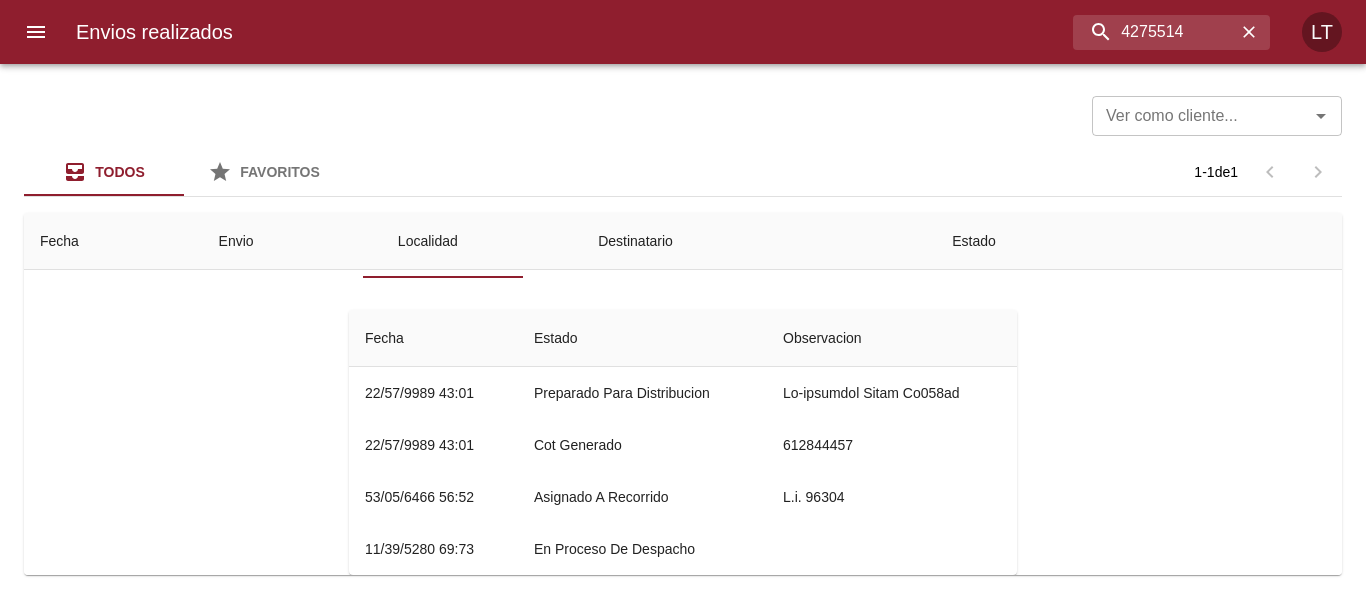 scroll, scrollTop: 185, scrollLeft: 0, axis: vertical 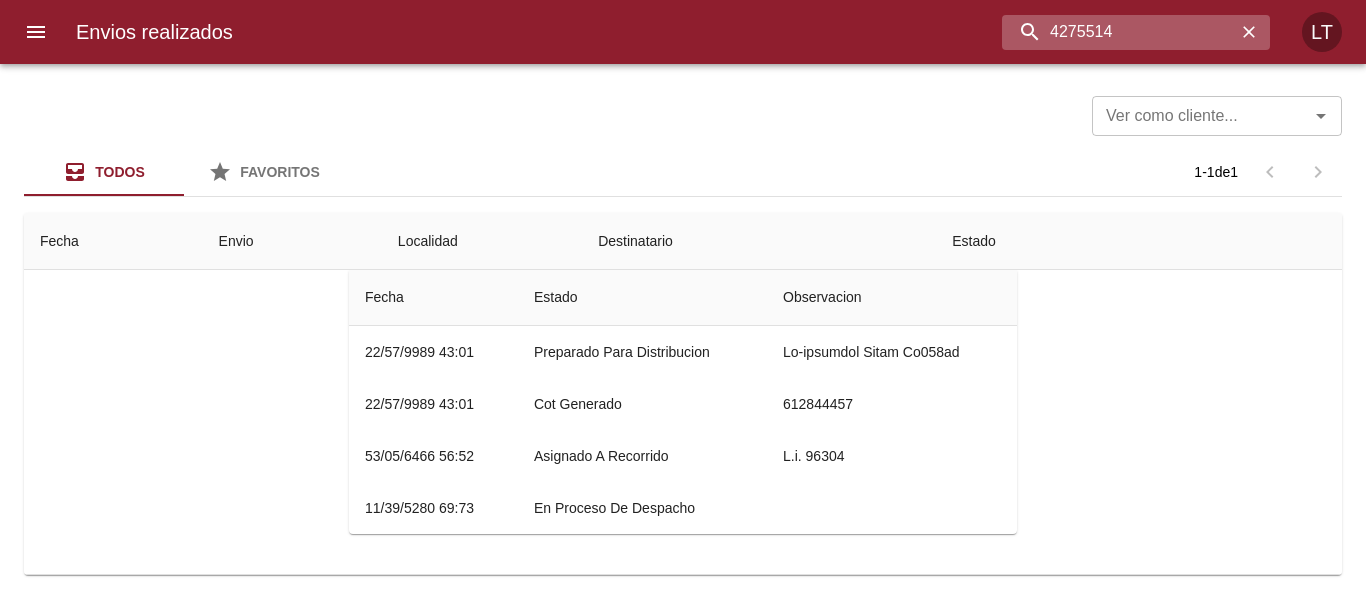 click on "4275514" at bounding box center (1119, 32) 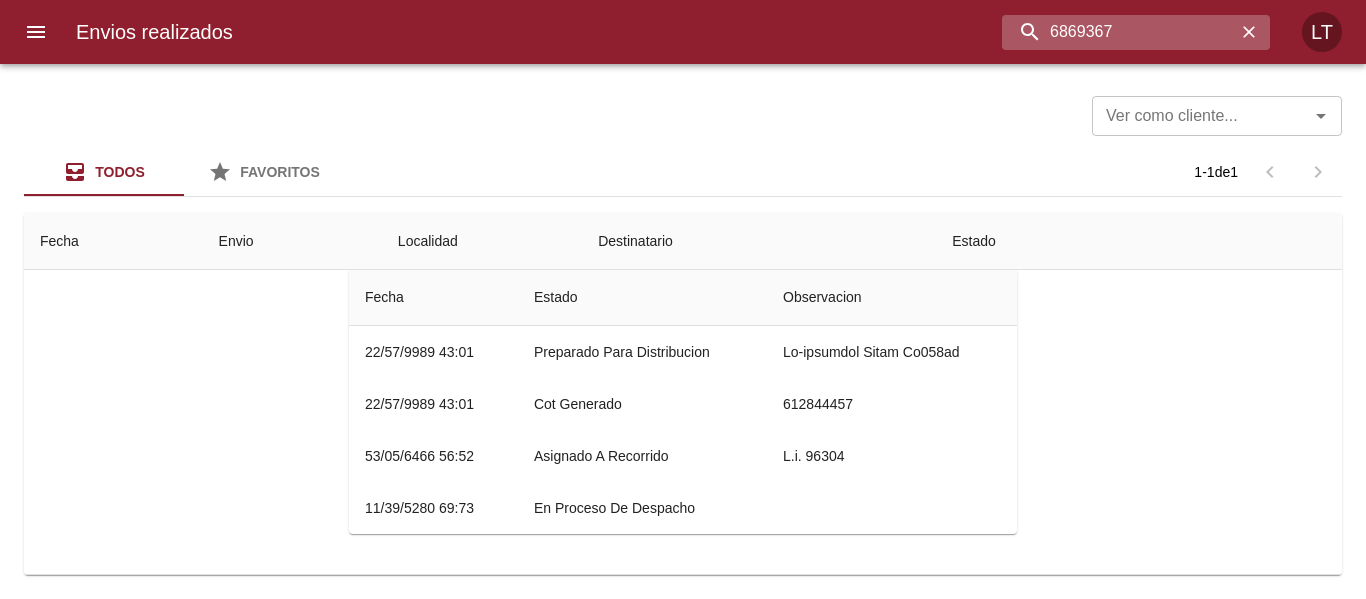type on "6869367" 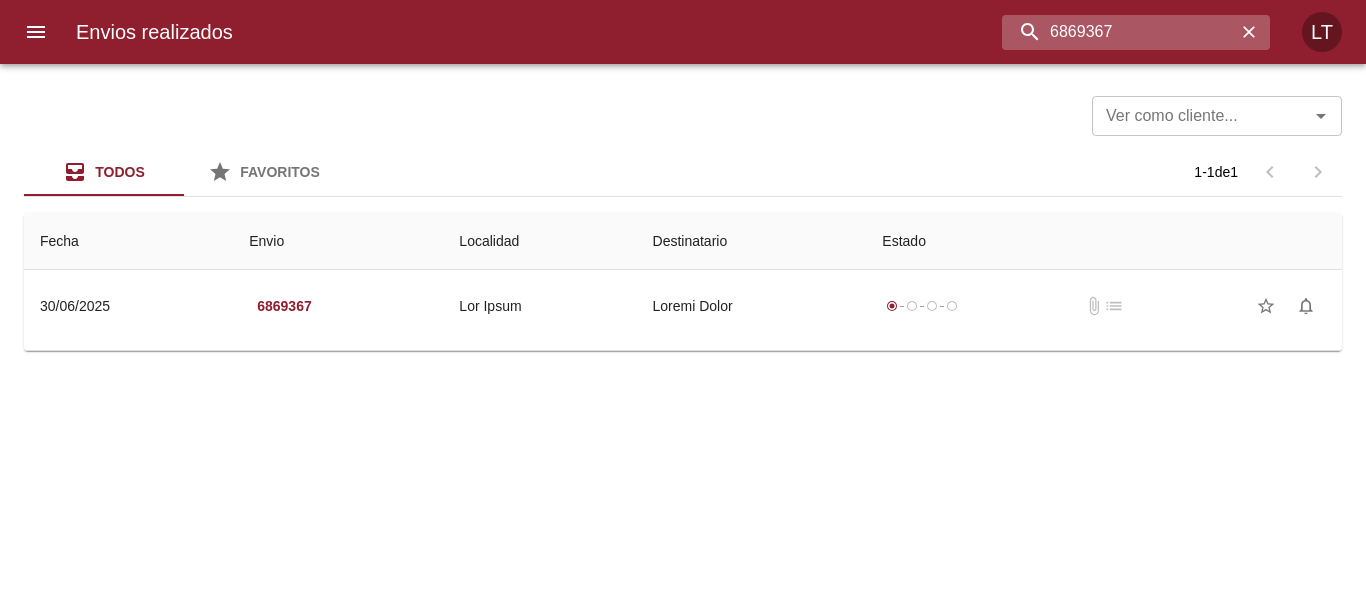 scroll, scrollTop: 0, scrollLeft: 0, axis: both 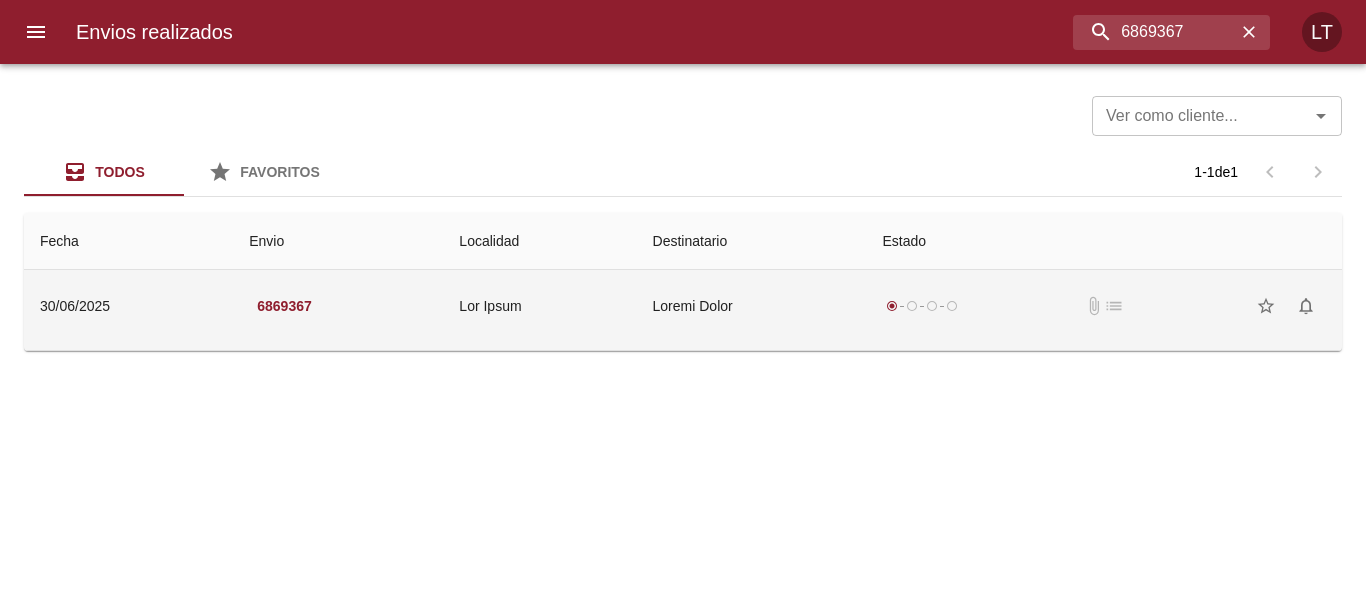 click on "Loremi Dolor" at bounding box center [752, 306] 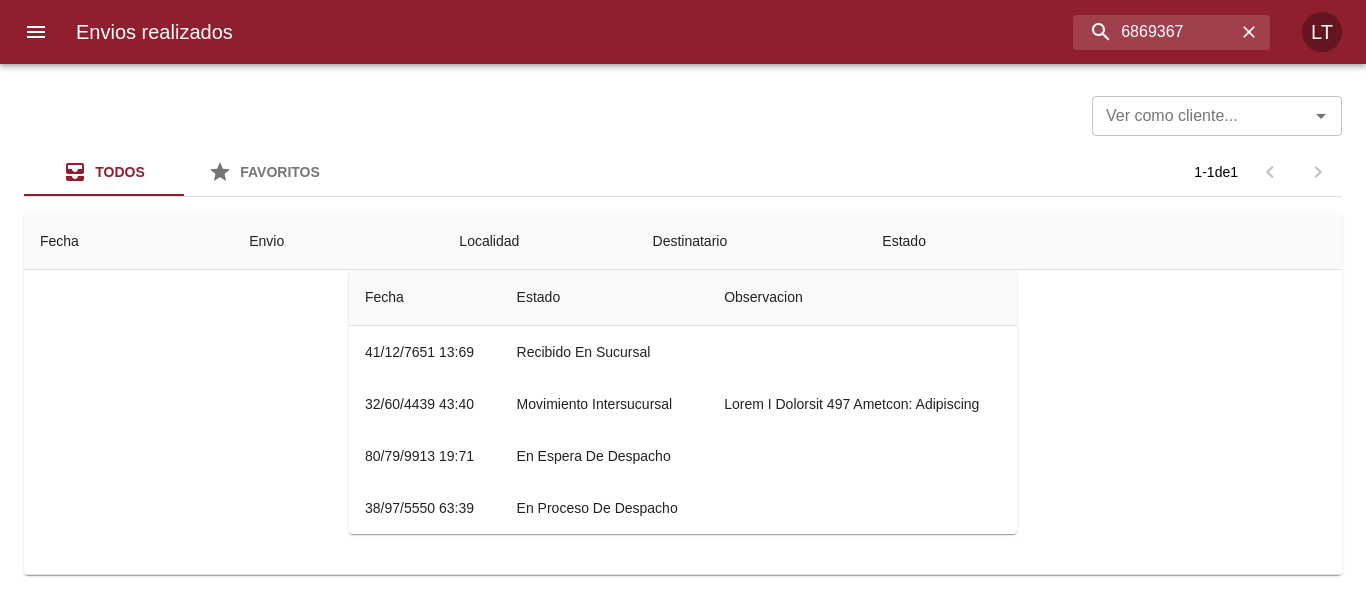 scroll, scrollTop: 85, scrollLeft: 0, axis: vertical 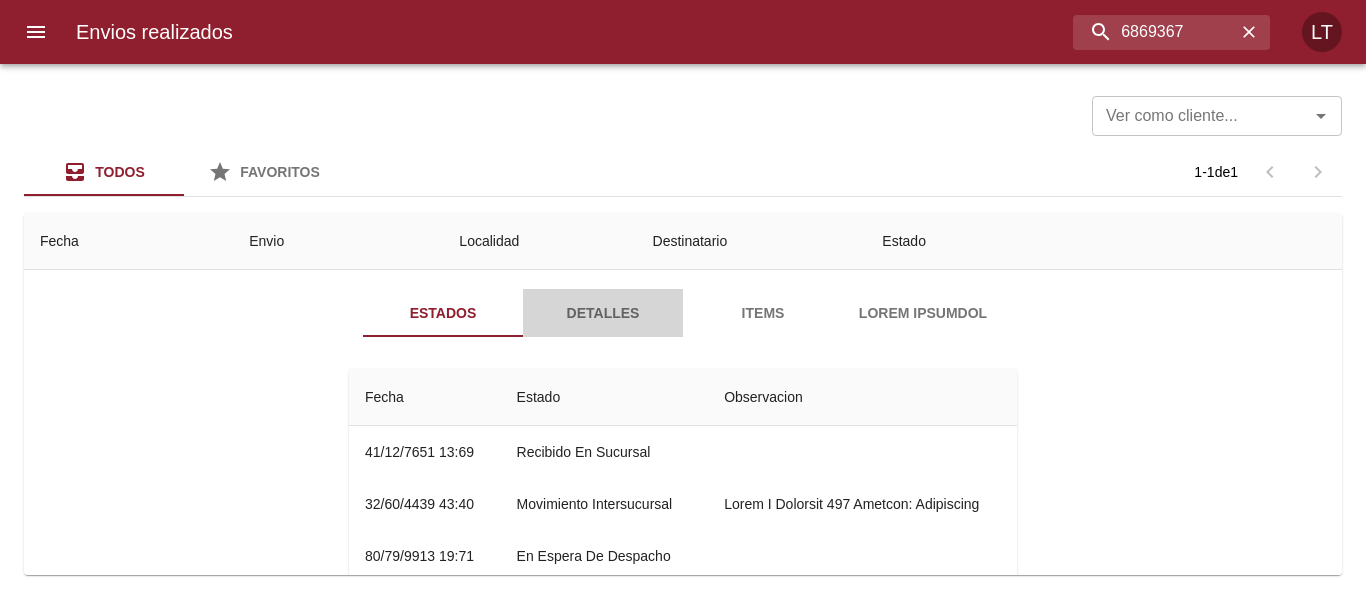 click on "Detalles" at bounding box center [603, 313] 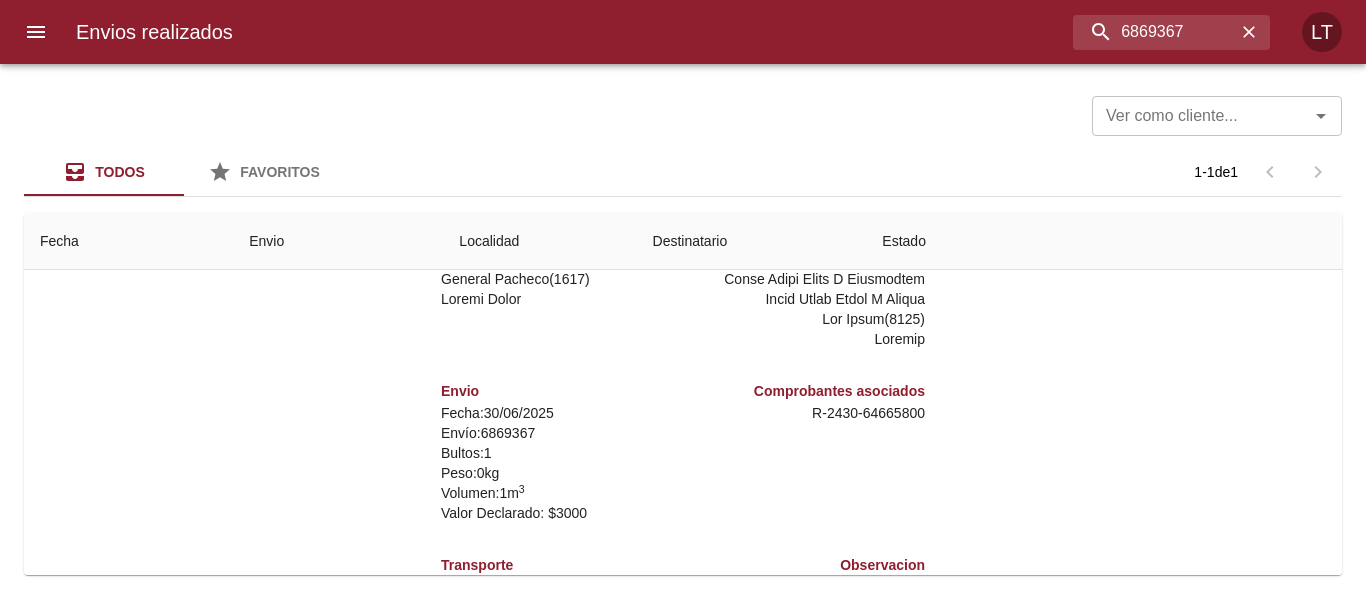 scroll, scrollTop: 288, scrollLeft: 0, axis: vertical 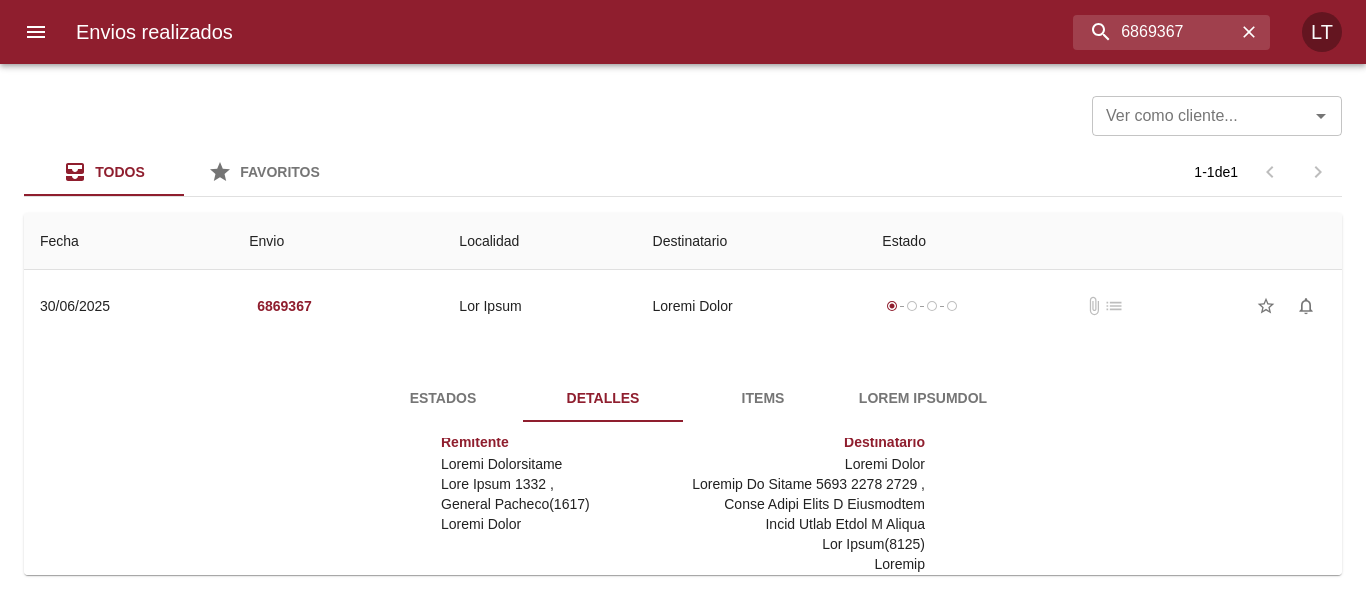click on "Estados" at bounding box center (443, 398) 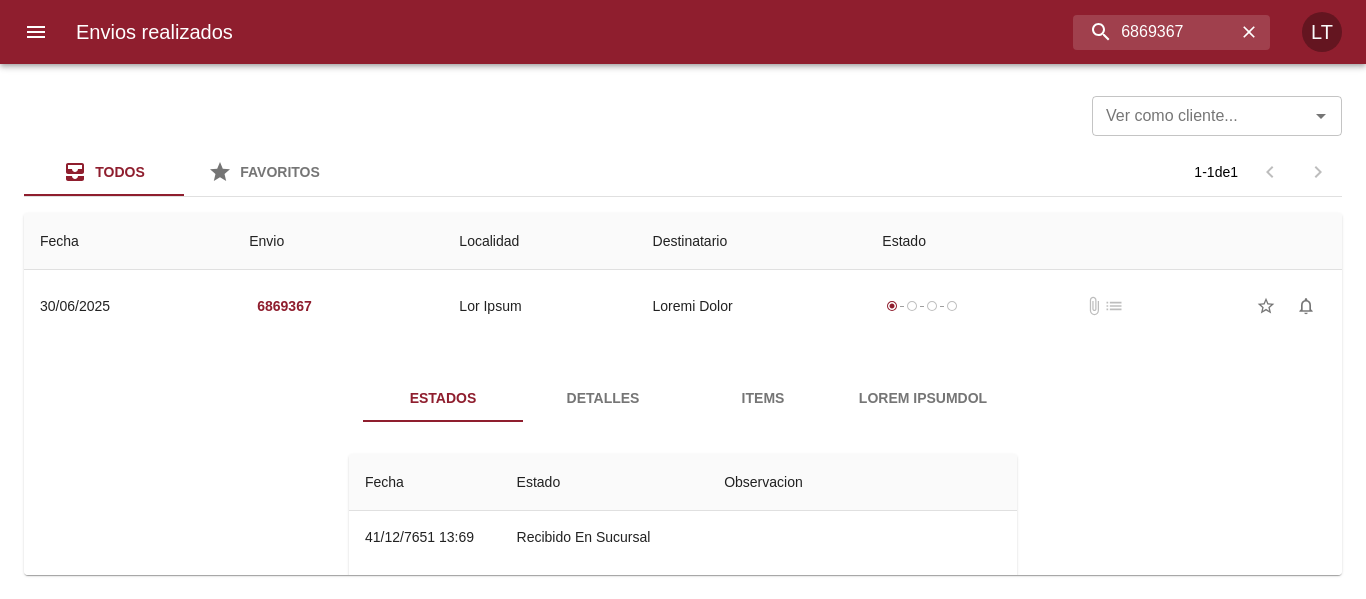 scroll, scrollTop: 0, scrollLeft: 0, axis: both 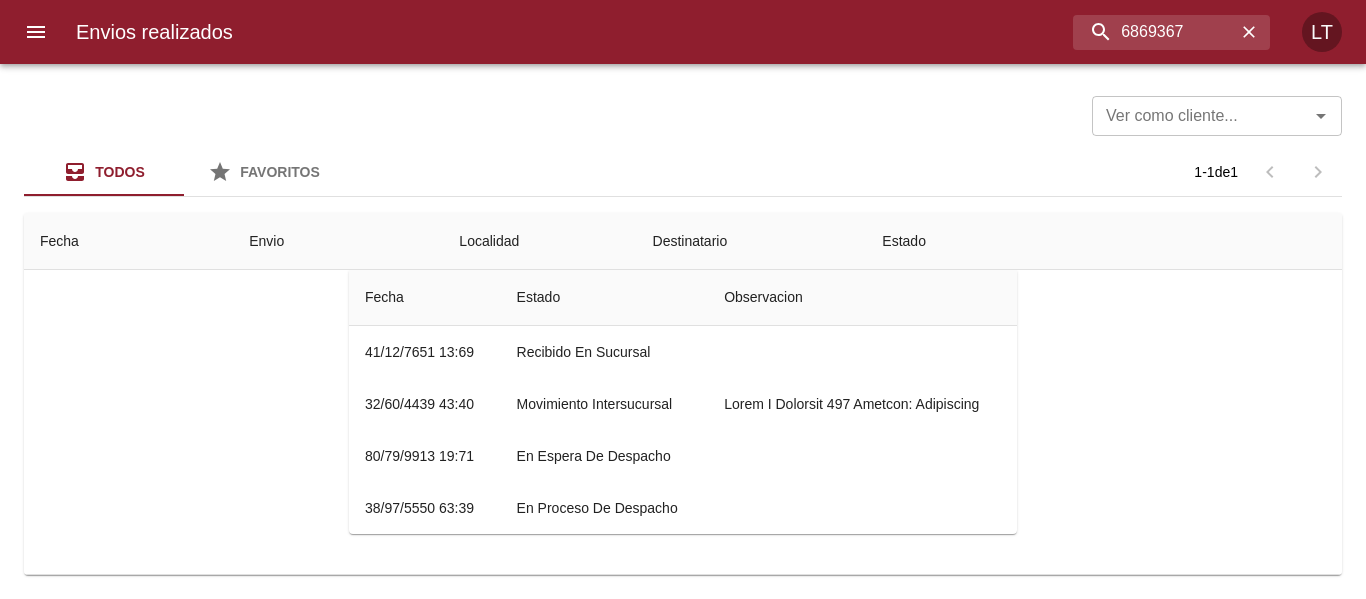type 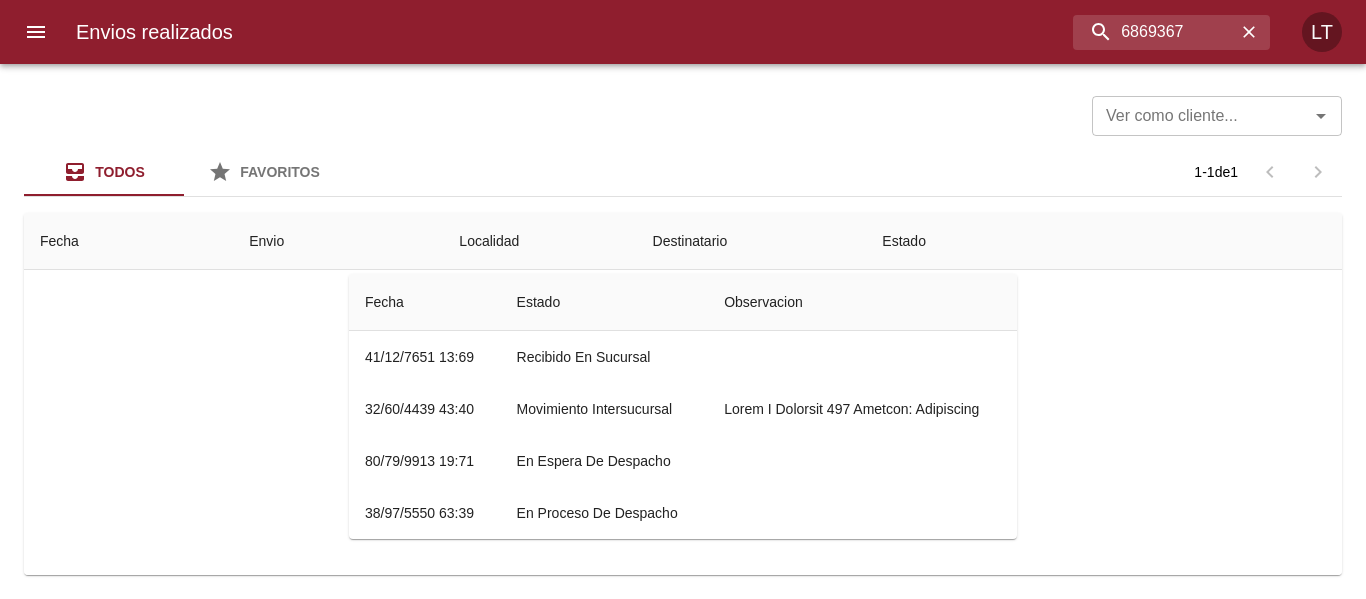scroll, scrollTop: 185, scrollLeft: 0, axis: vertical 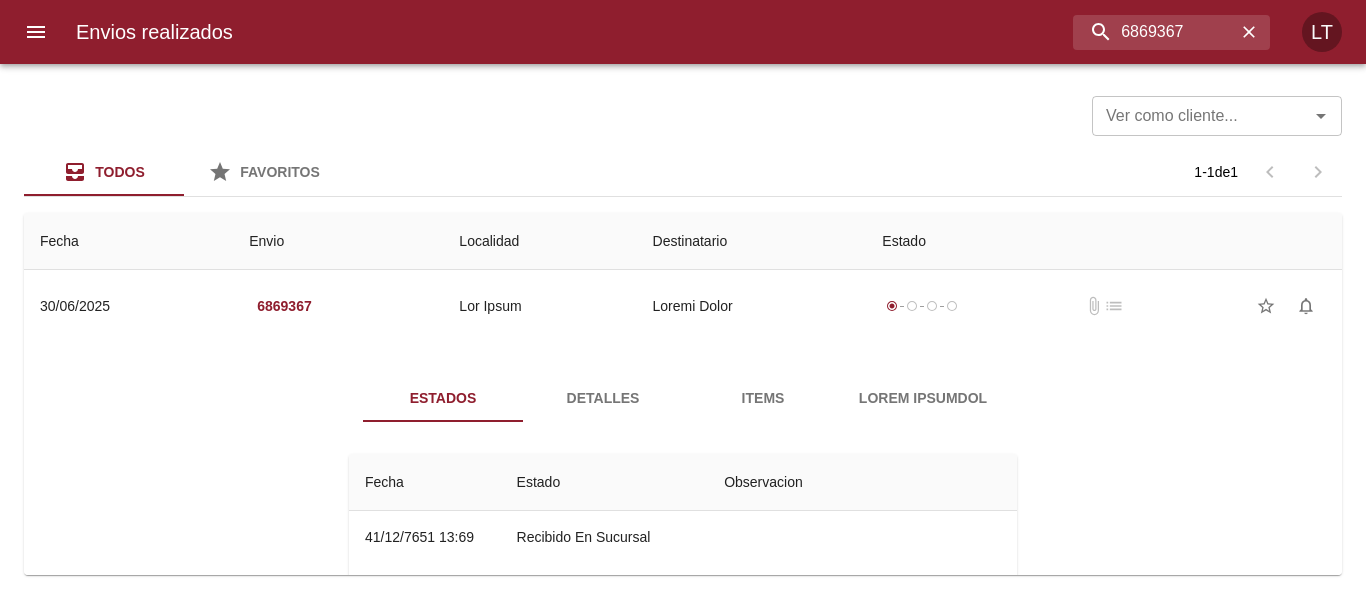 click at bounding box center (36, 32) 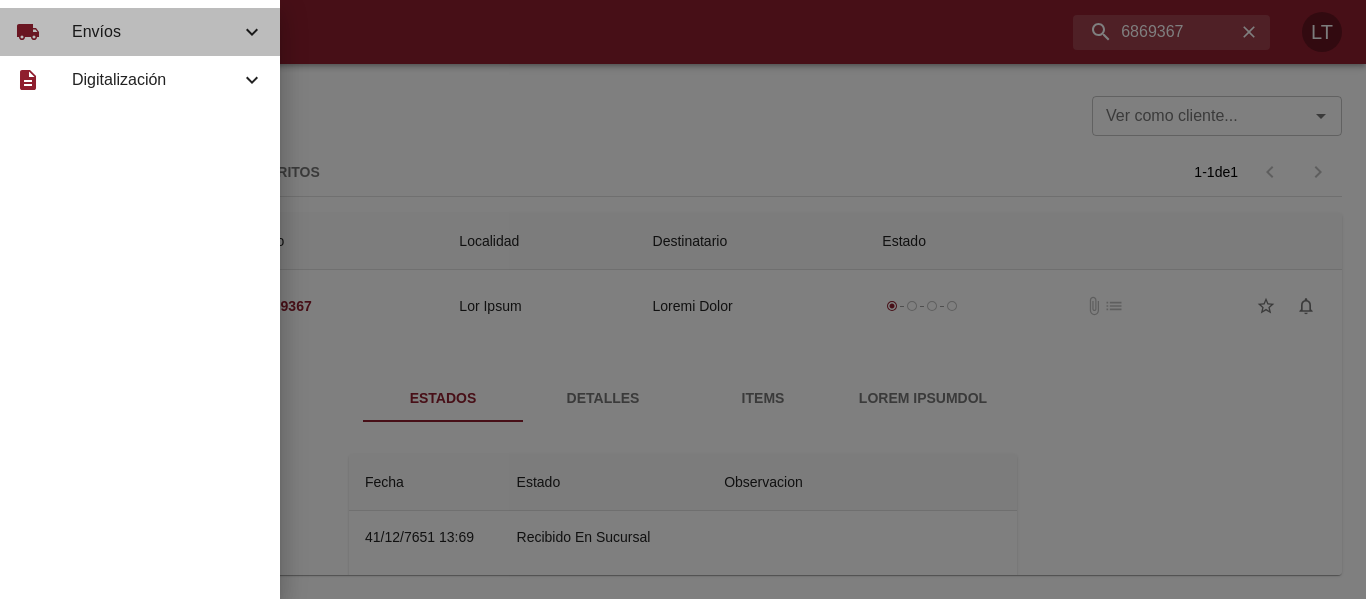 click on "Envíos" at bounding box center (156, 32) 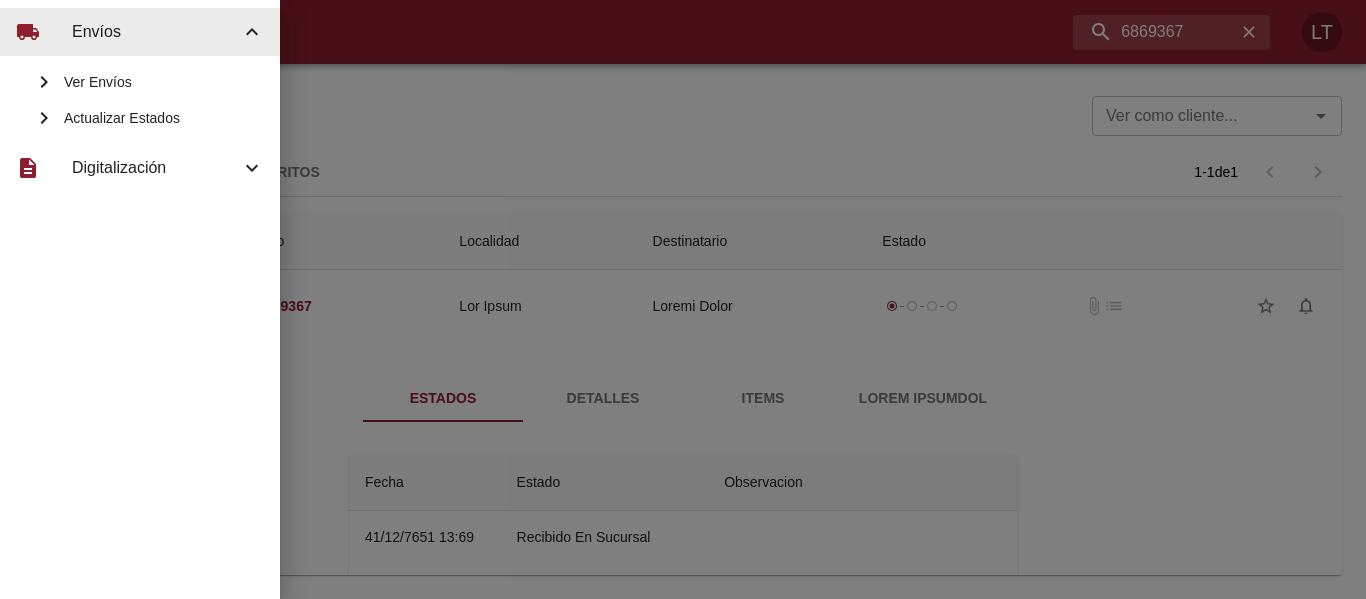 click on "lorem_ipsumdol Sitame Con Adipis Elitseddoe Tempori utlaboreetd Magnaaliquaeni Adm Venia Qui Nos Exe Ullamco" at bounding box center (140, 299) 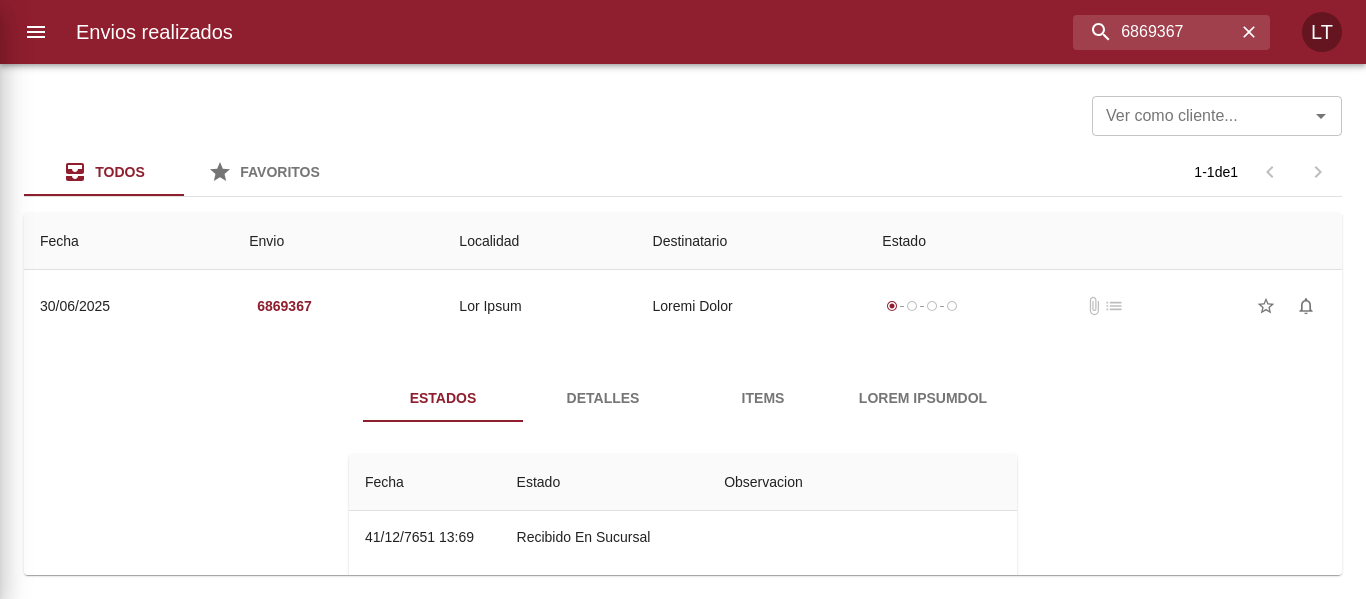 click on "LT" at bounding box center [1322, 32] 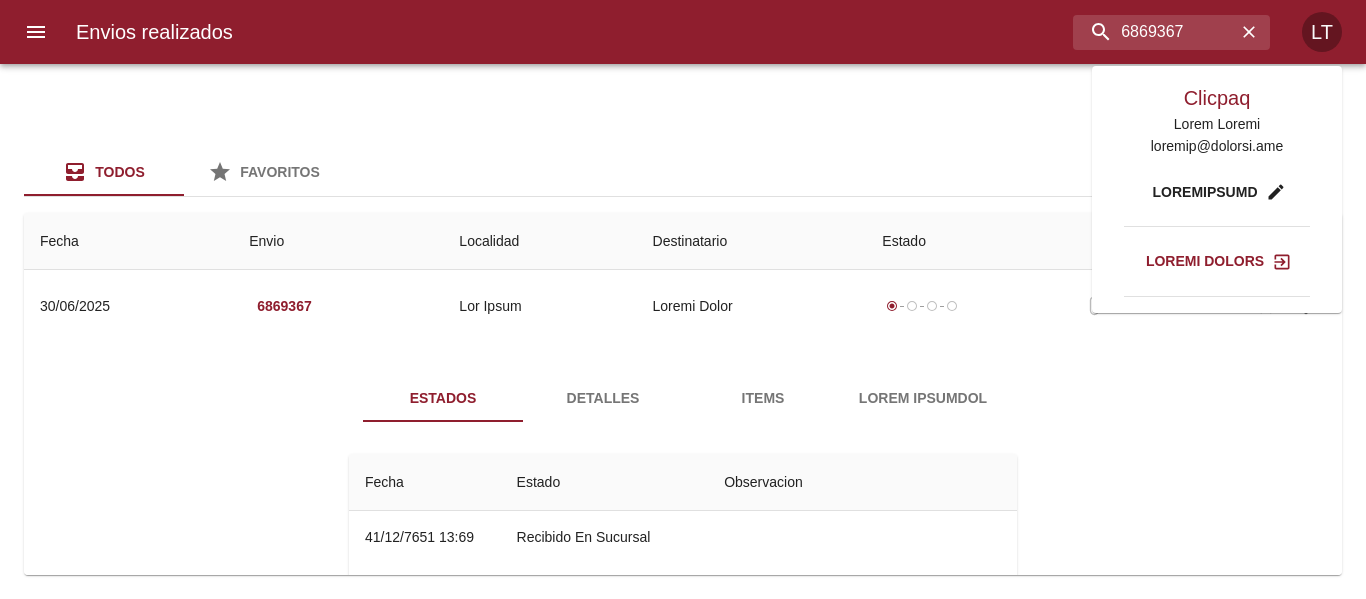 click on "Loremi dolors" at bounding box center [1217, 261] 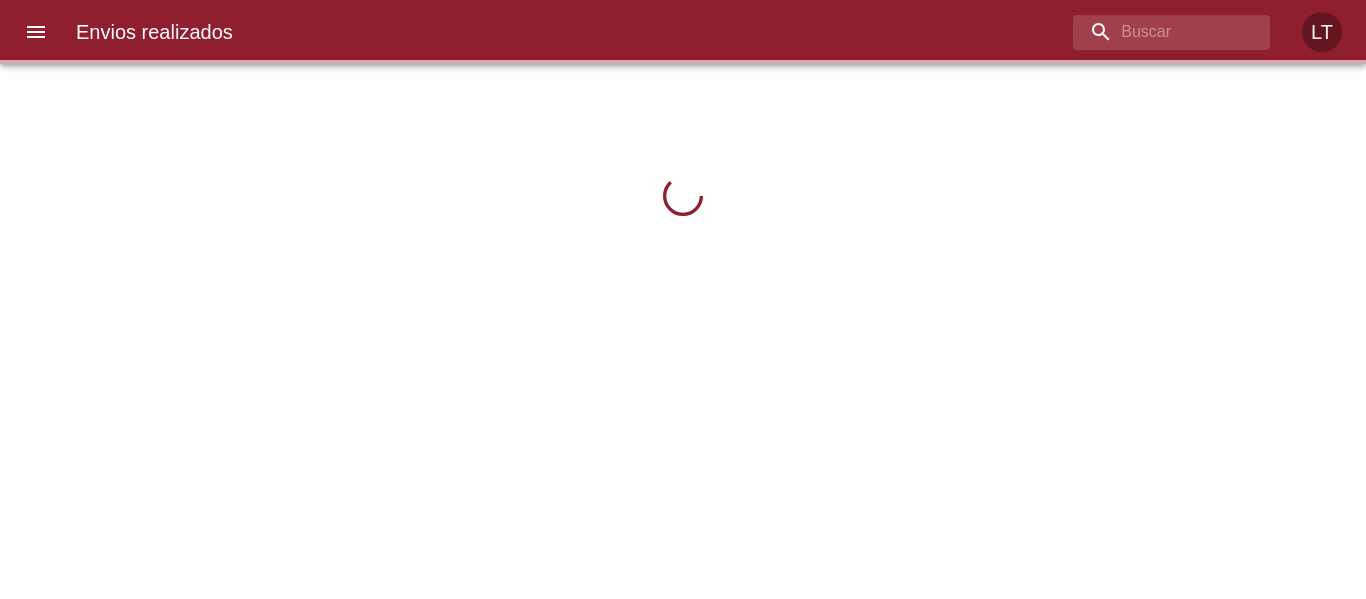 scroll, scrollTop: 0, scrollLeft: 0, axis: both 